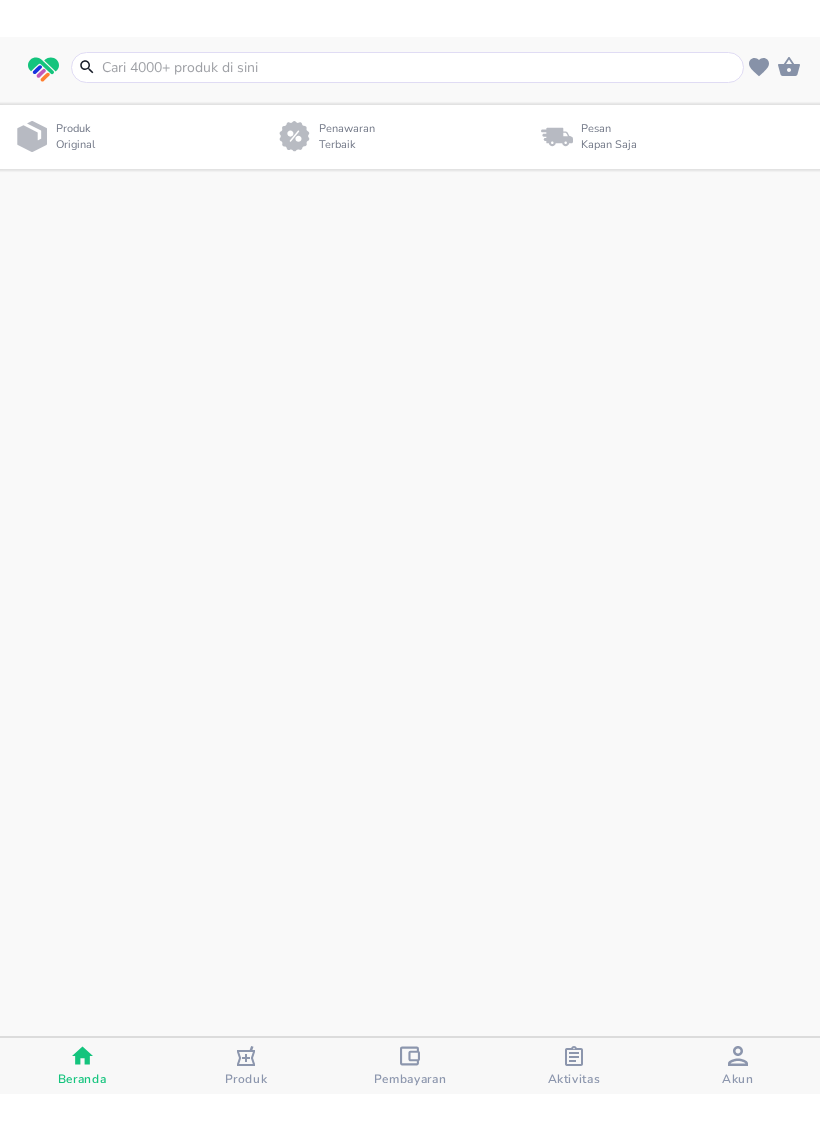 scroll, scrollTop: 0, scrollLeft: 0, axis: both 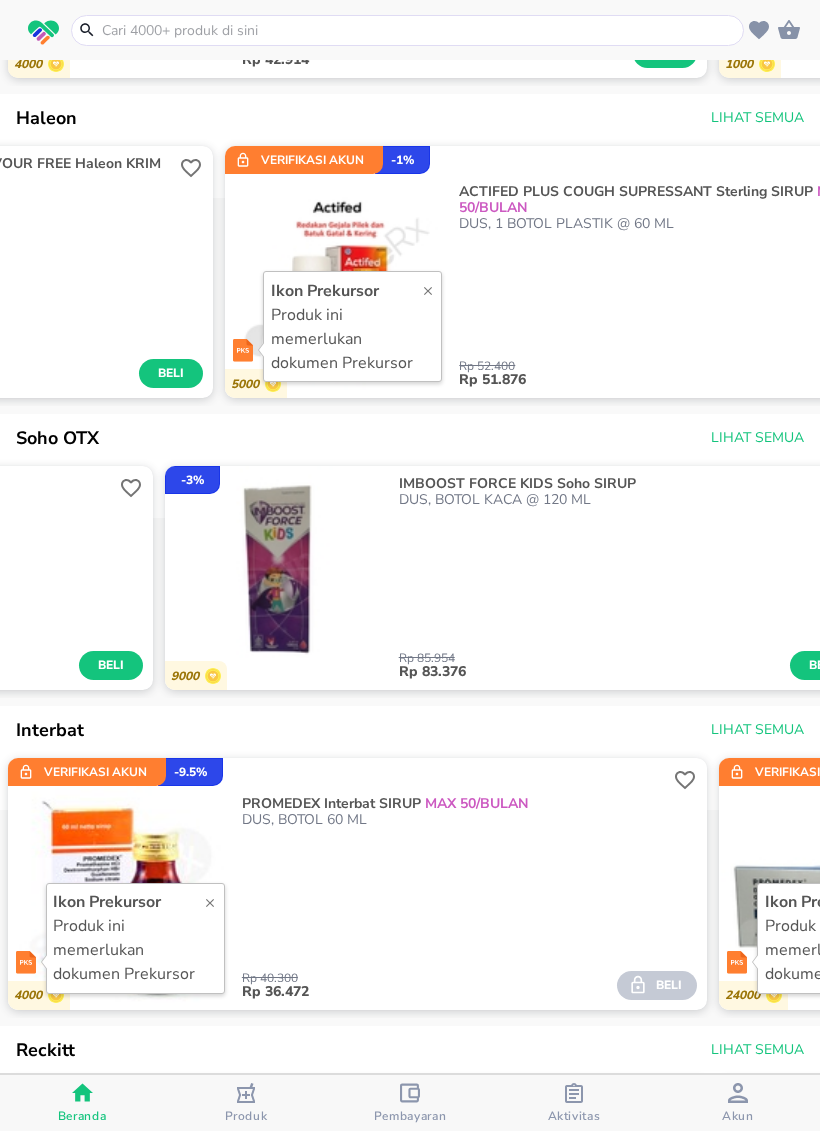 click at bounding box center (419, 30) 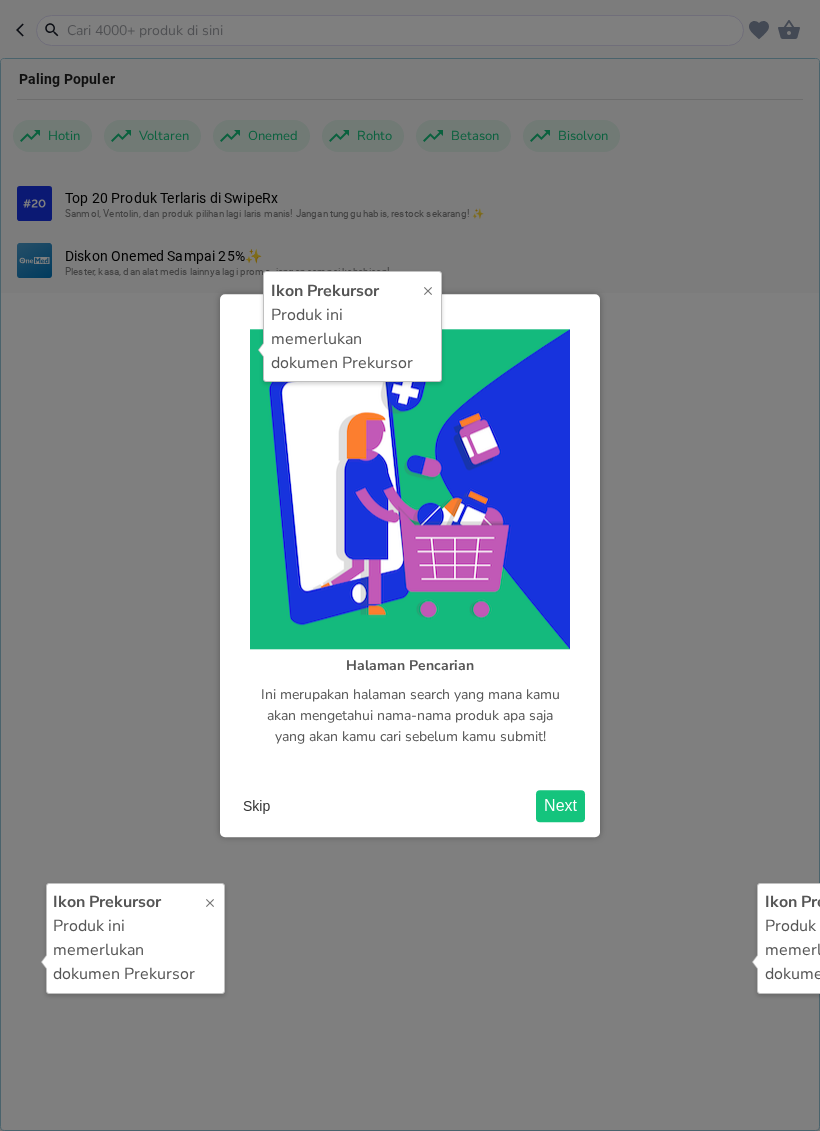 click on "Skip" at bounding box center (256, 806) 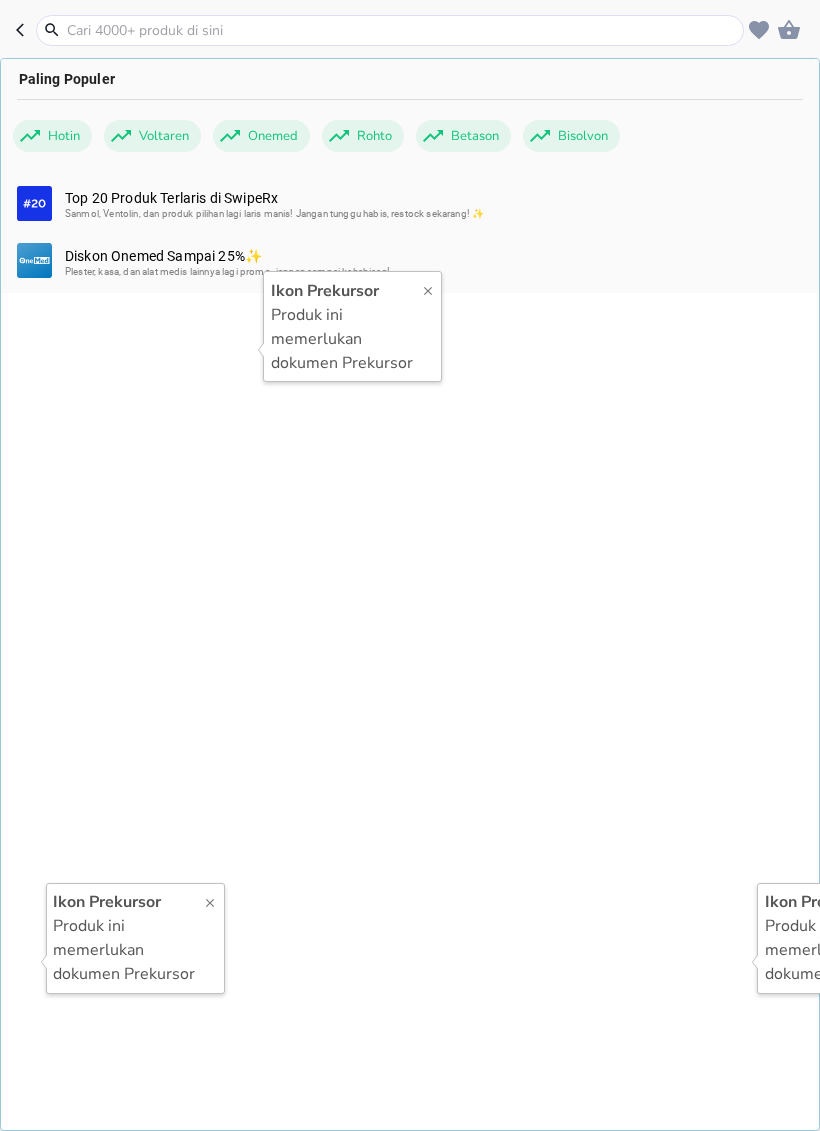 click on "Top 20 Produk Terlaris di SwipeRx Sanmol, Ventolin, dan produk pilihan lagi laris manis! Jangan tunggu habis, restock sekarang! ✨" at bounding box center (433, 206) 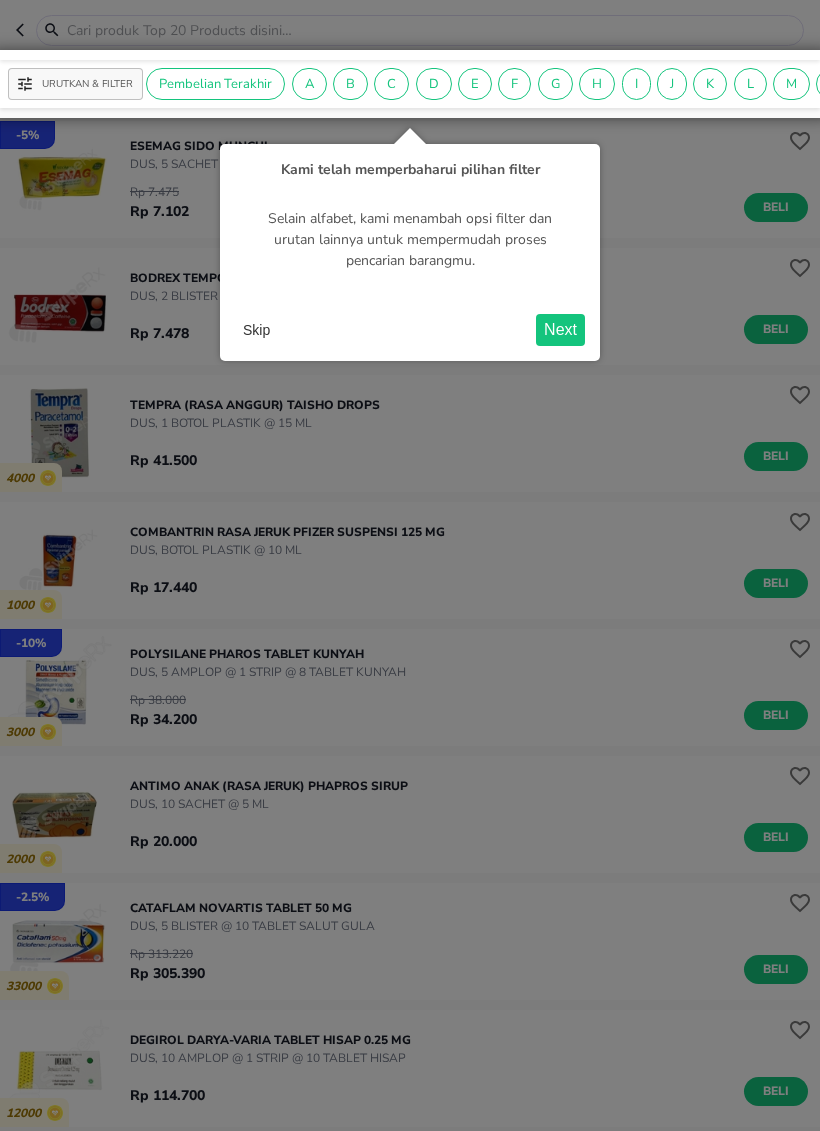 click on "Skip" at bounding box center [256, 330] 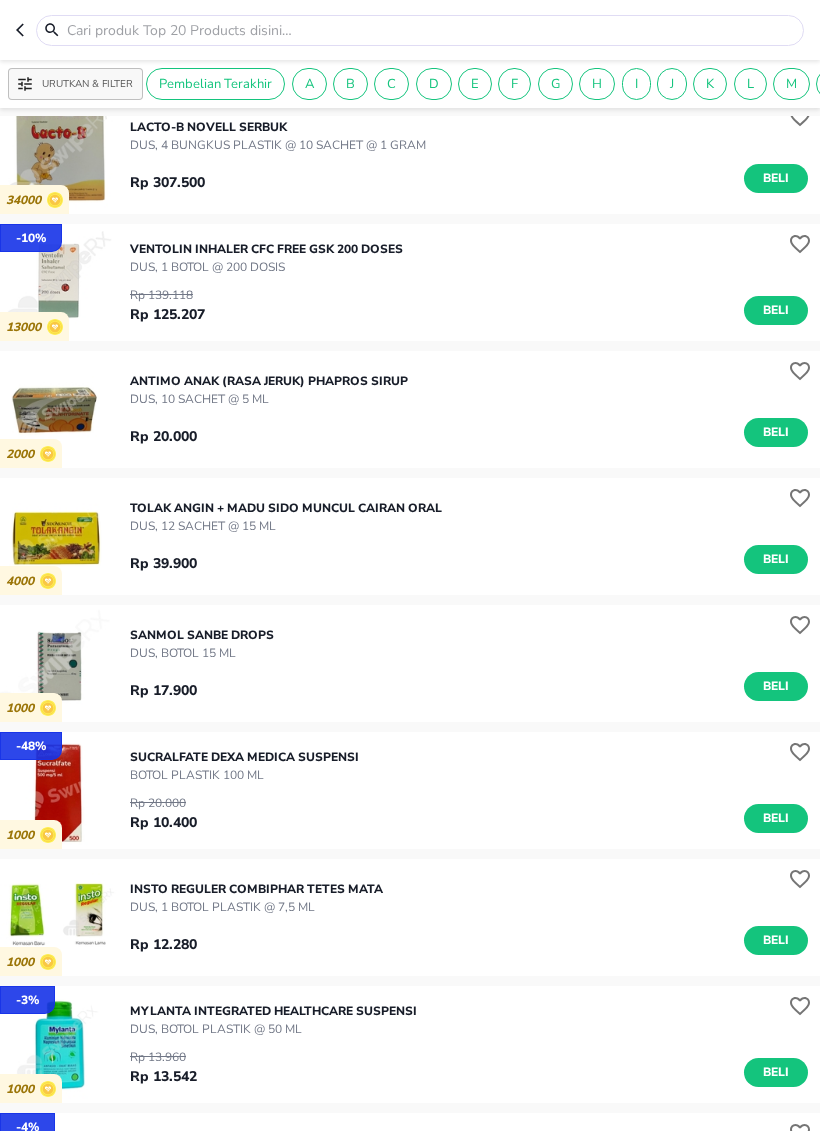 scroll, scrollTop: 1796, scrollLeft: 0, axis: vertical 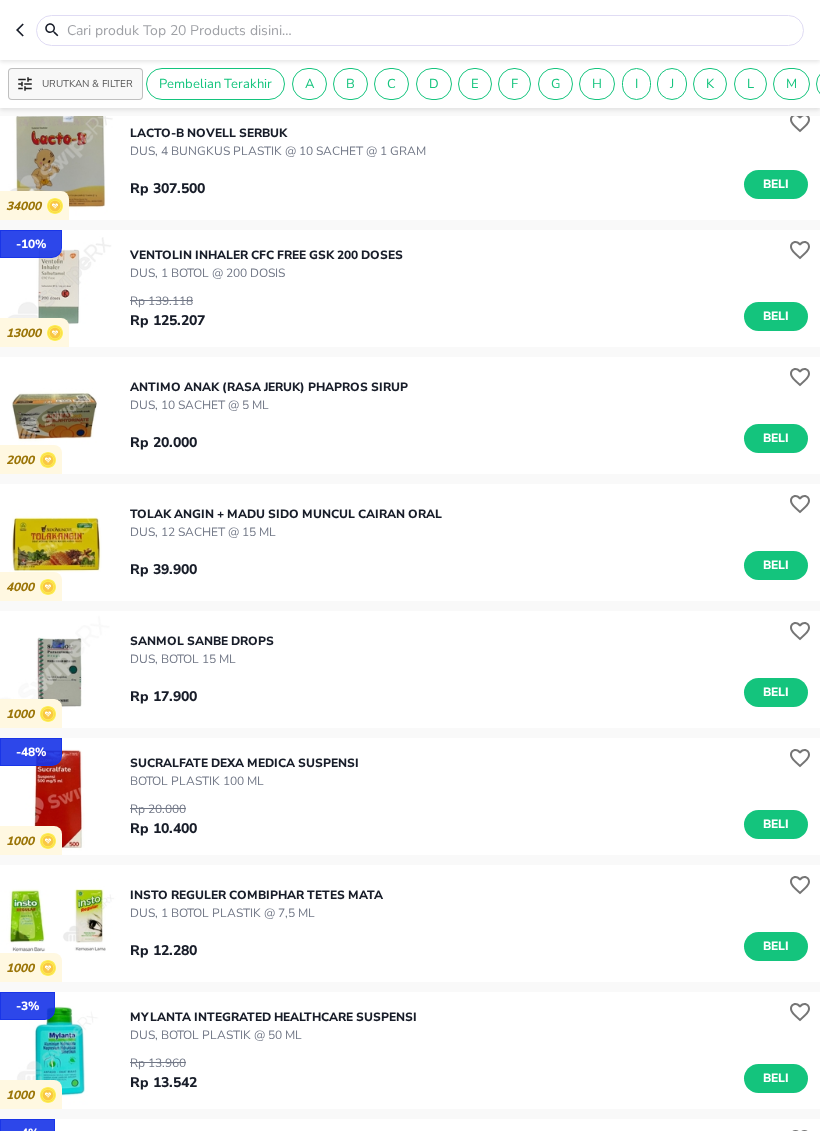 click at bounding box center (26, 30) 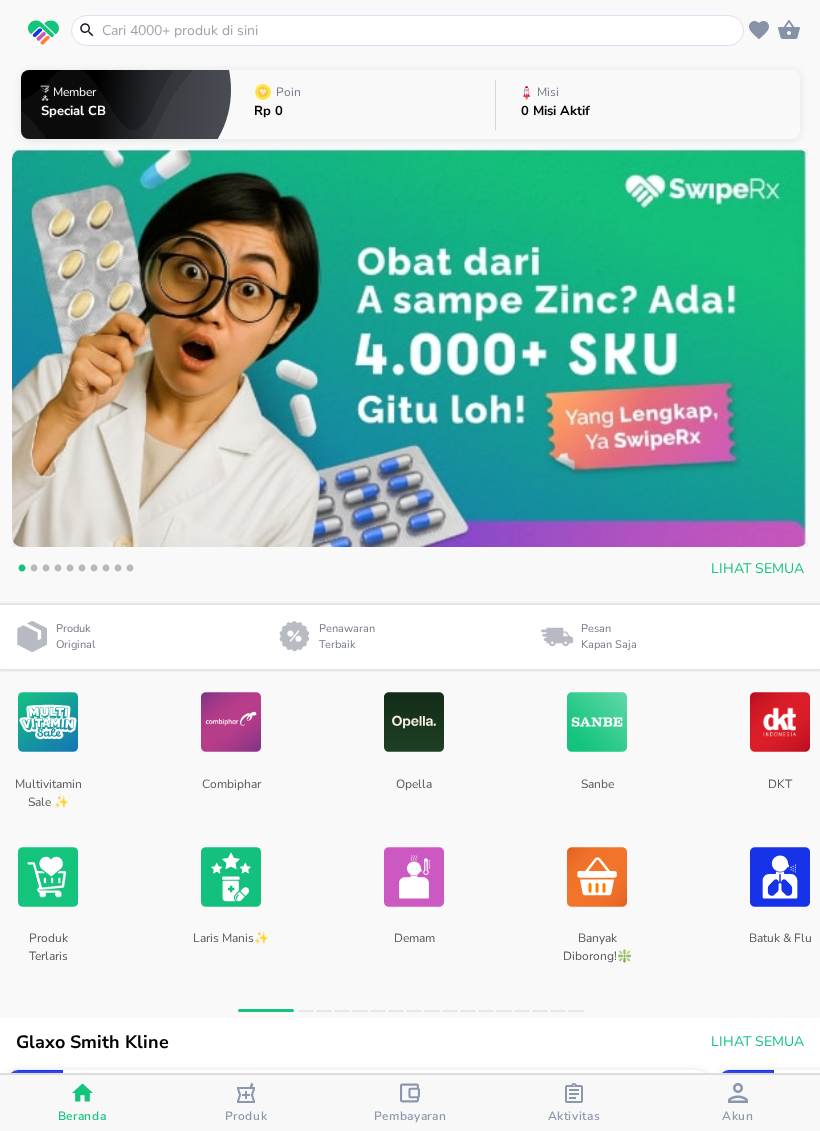 click at bounding box center [419, 30] 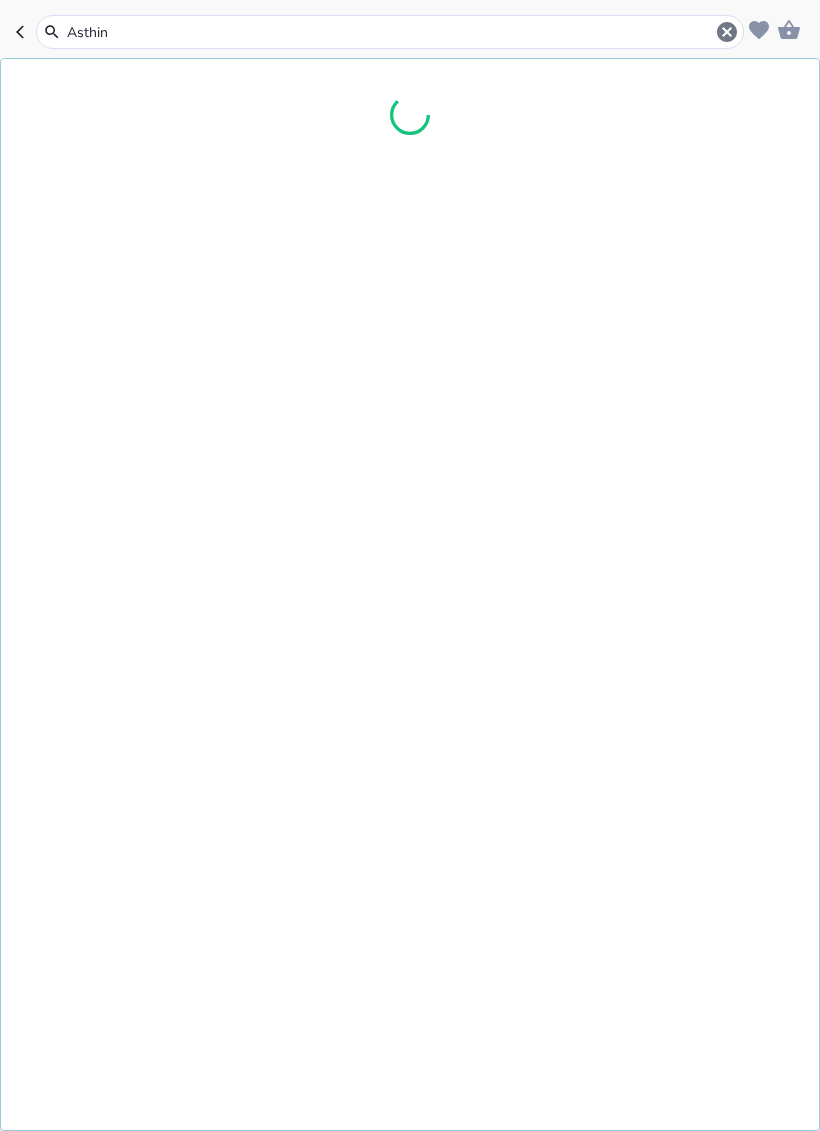 type on "Asthin" 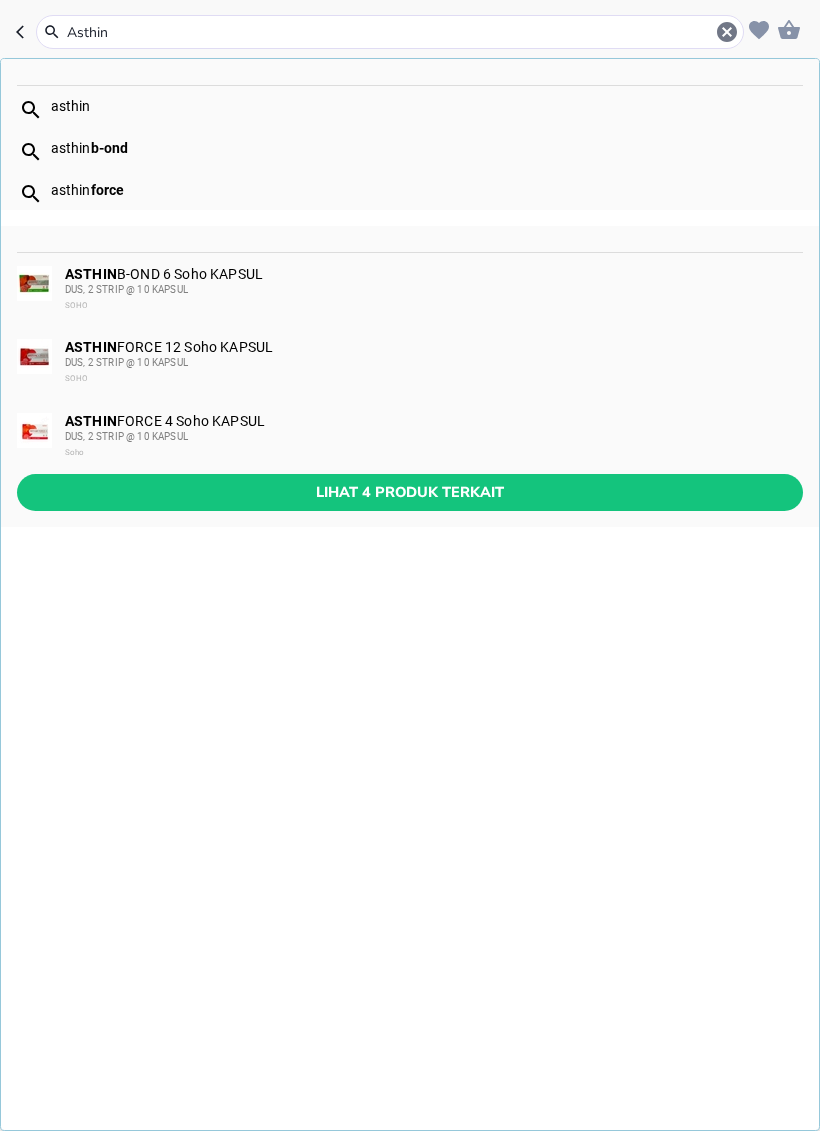 click on "ASTHIN  FORCE 12 Soho KAPSUL   DUS, 2 STRIP @ 10 KAPSUL     SOHO" at bounding box center [433, 363] 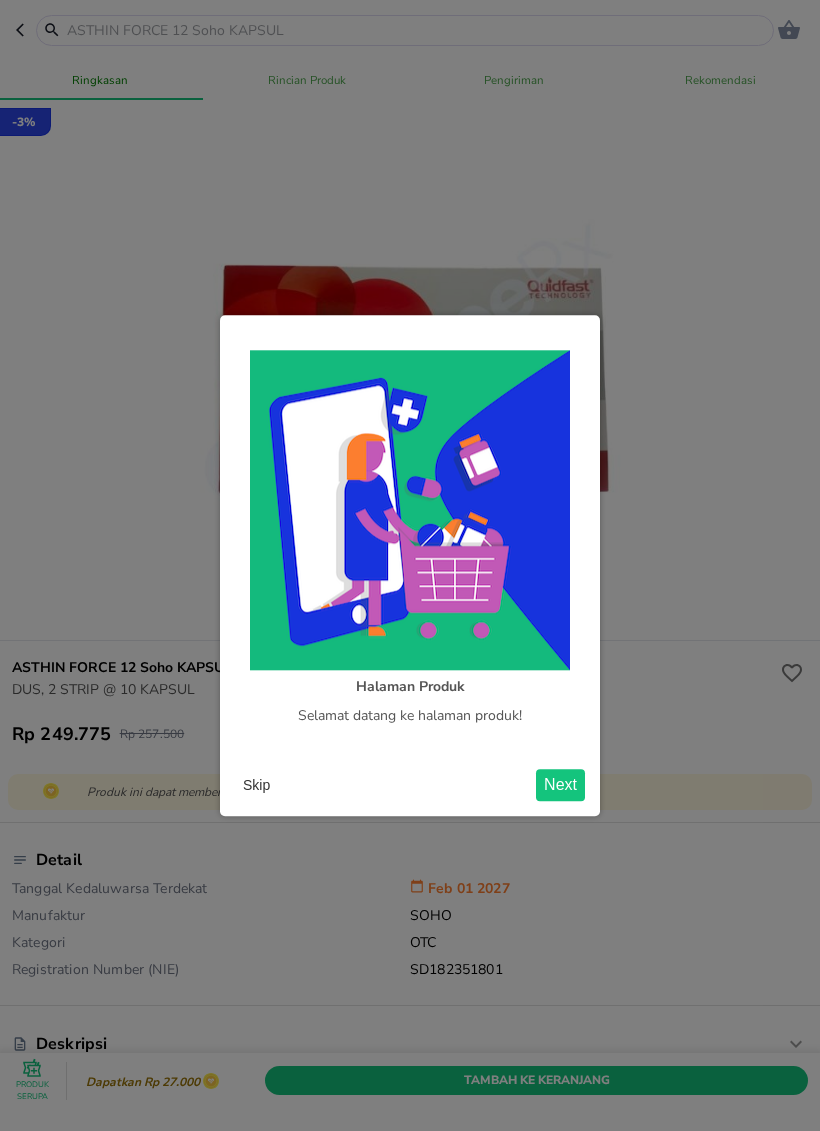 click on "Skip" at bounding box center [256, 785] 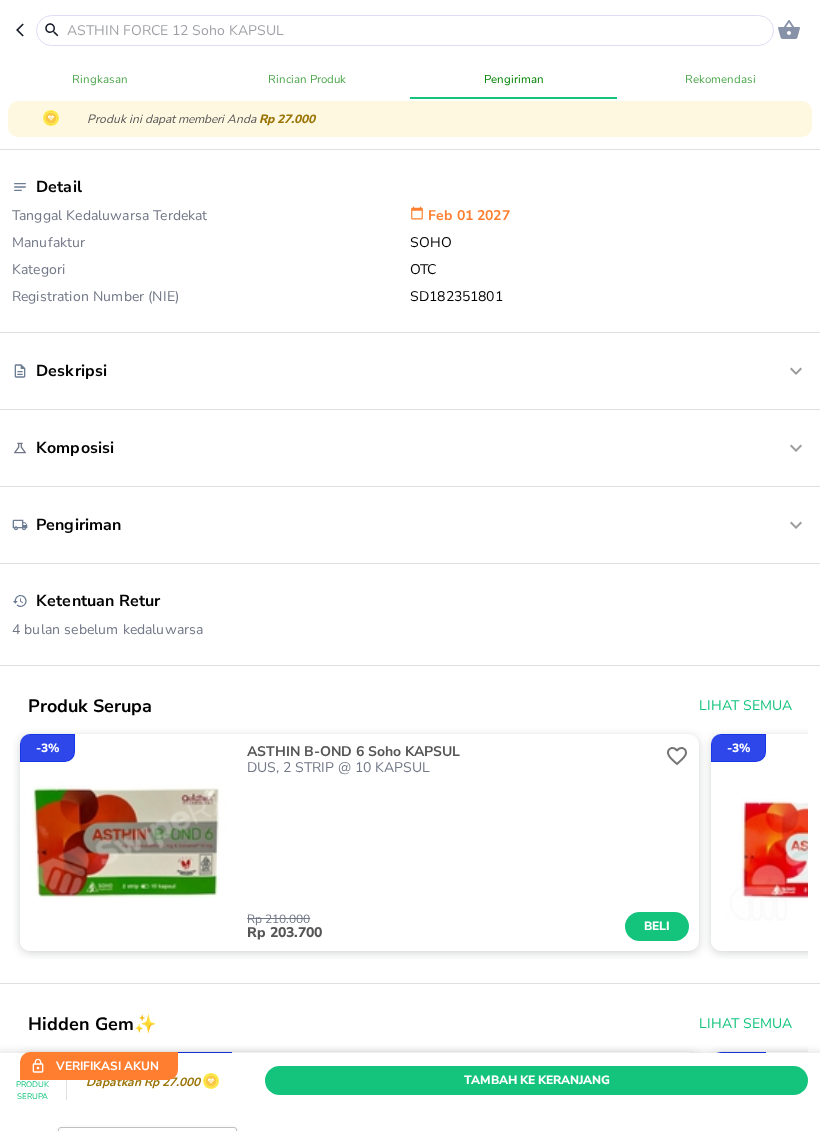 scroll, scrollTop: 672, scrollLeft: 0, axis: vertical 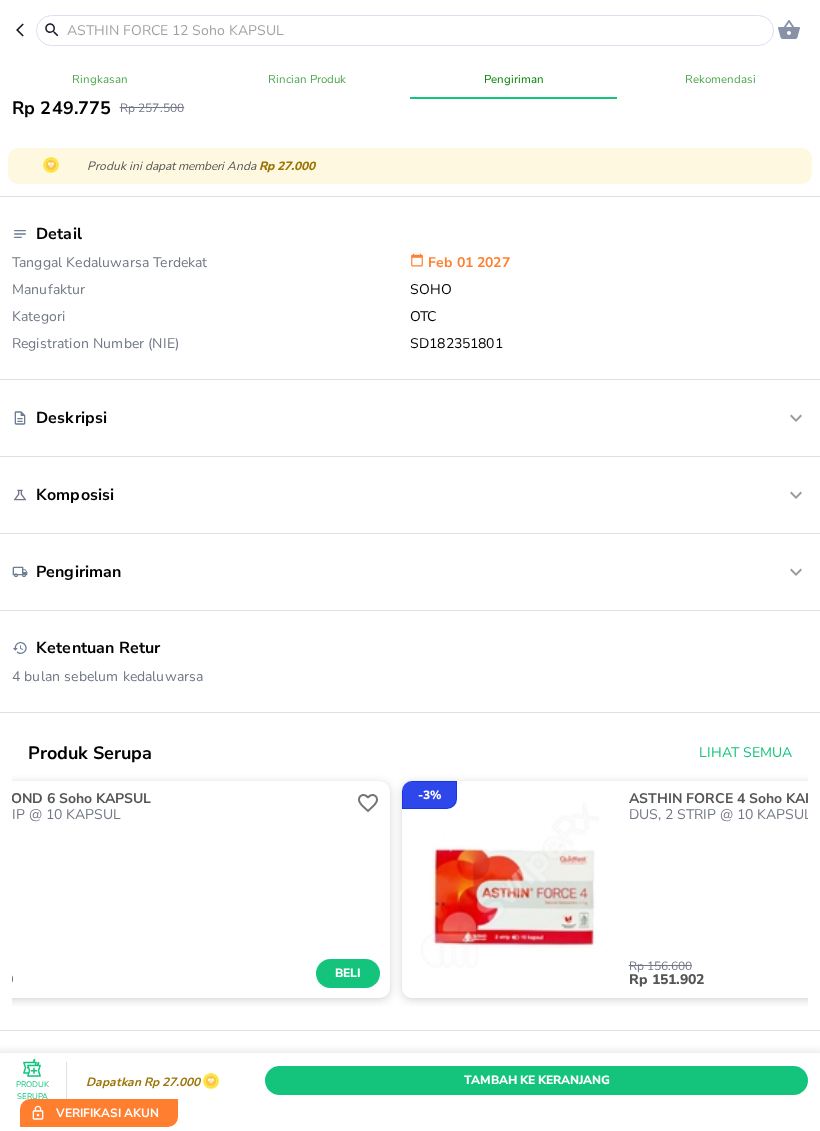 click on "Tambah Ke Keranjang" at bounding box center (536, 1080) 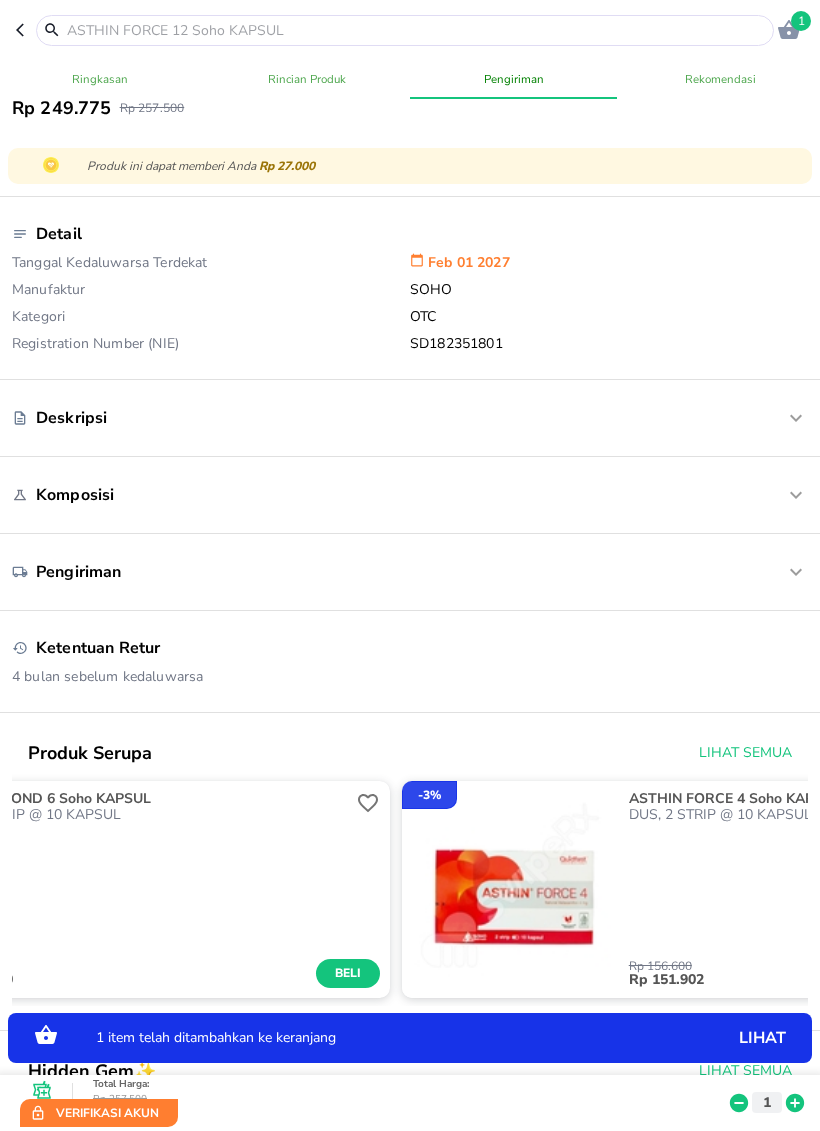 click on "lihat" at bounding box center [724, 1038] 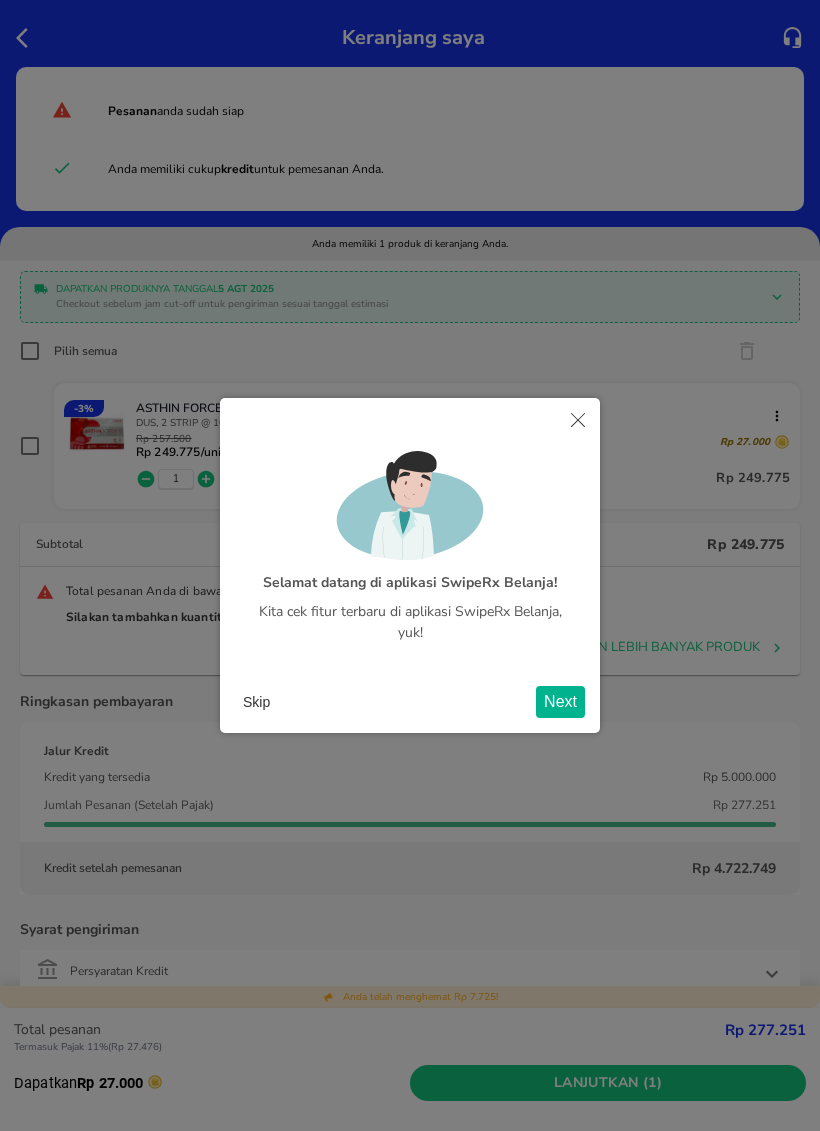 click on "Skip" at bounding box center (256, 702) 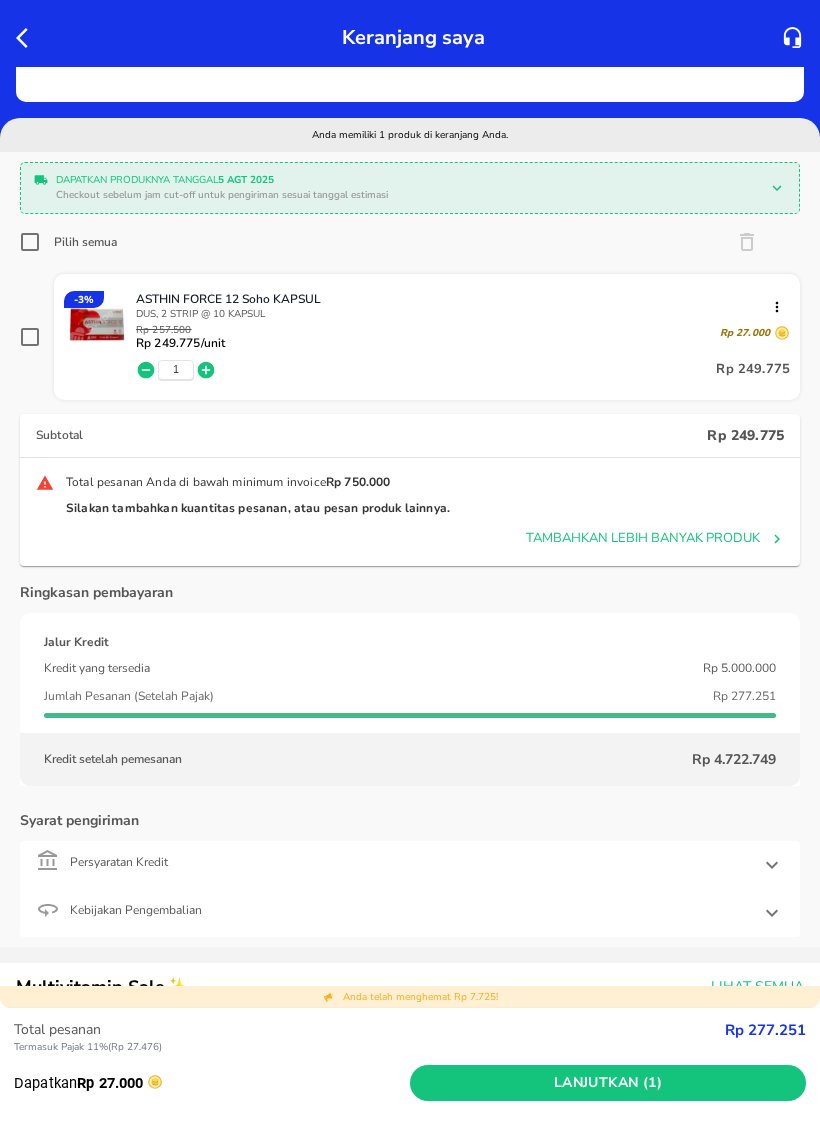 scroll, scrollTop: 106, scrollLeft: 0, axis: vertical 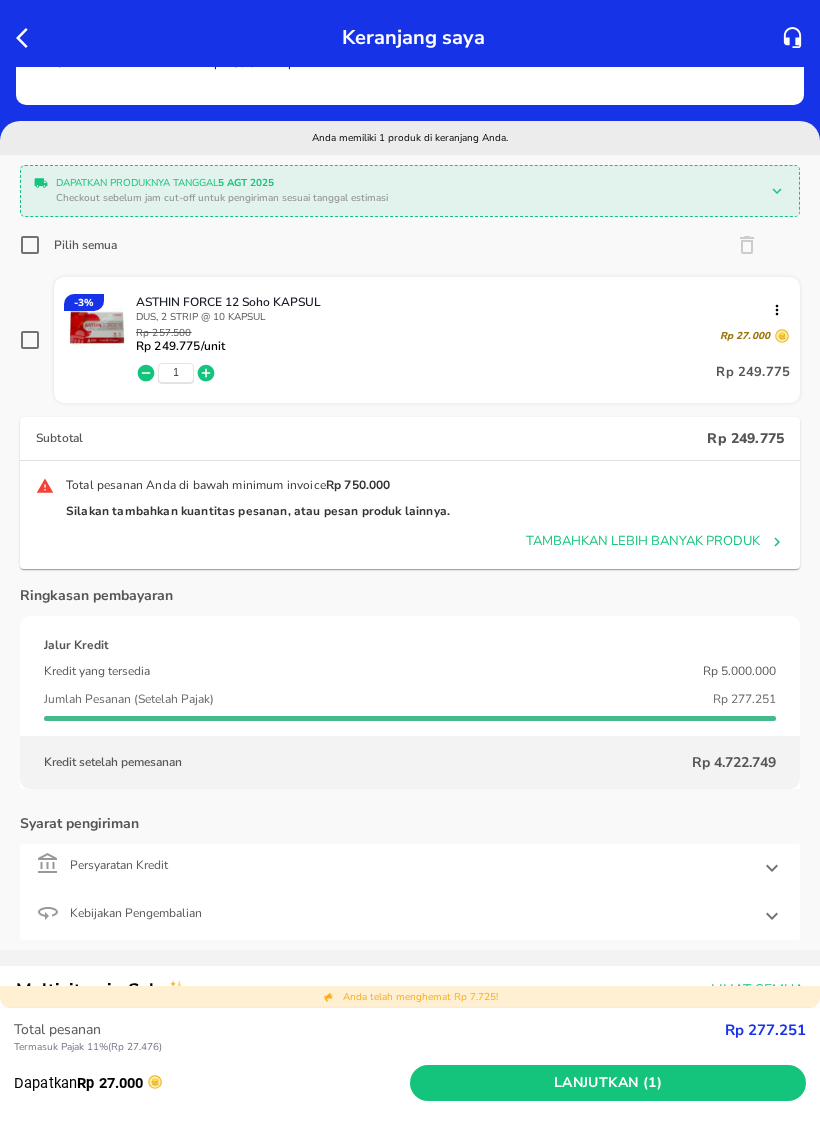 click on "Tambahkan lebih banyak produk" at bounding box center [655, 541] 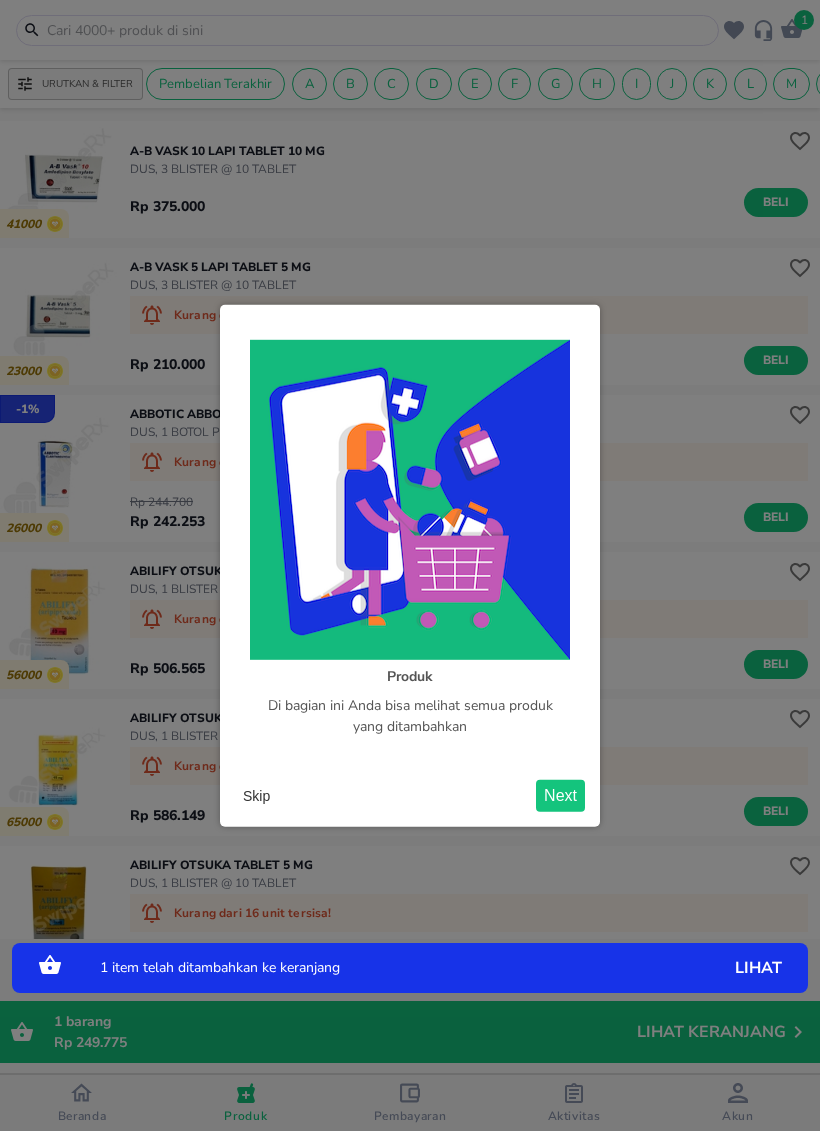 click on "Skip" at bounding box center (256, 796) 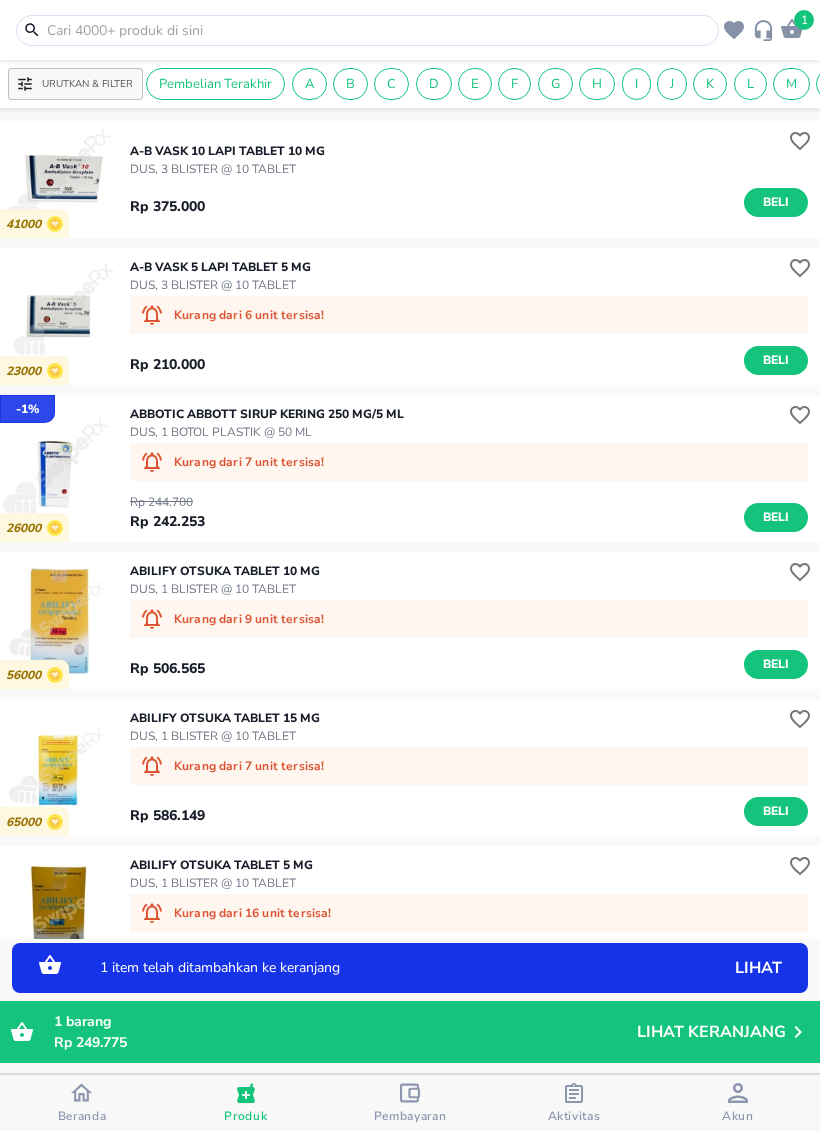 click on "lihat" at bounding box center [721, 968] 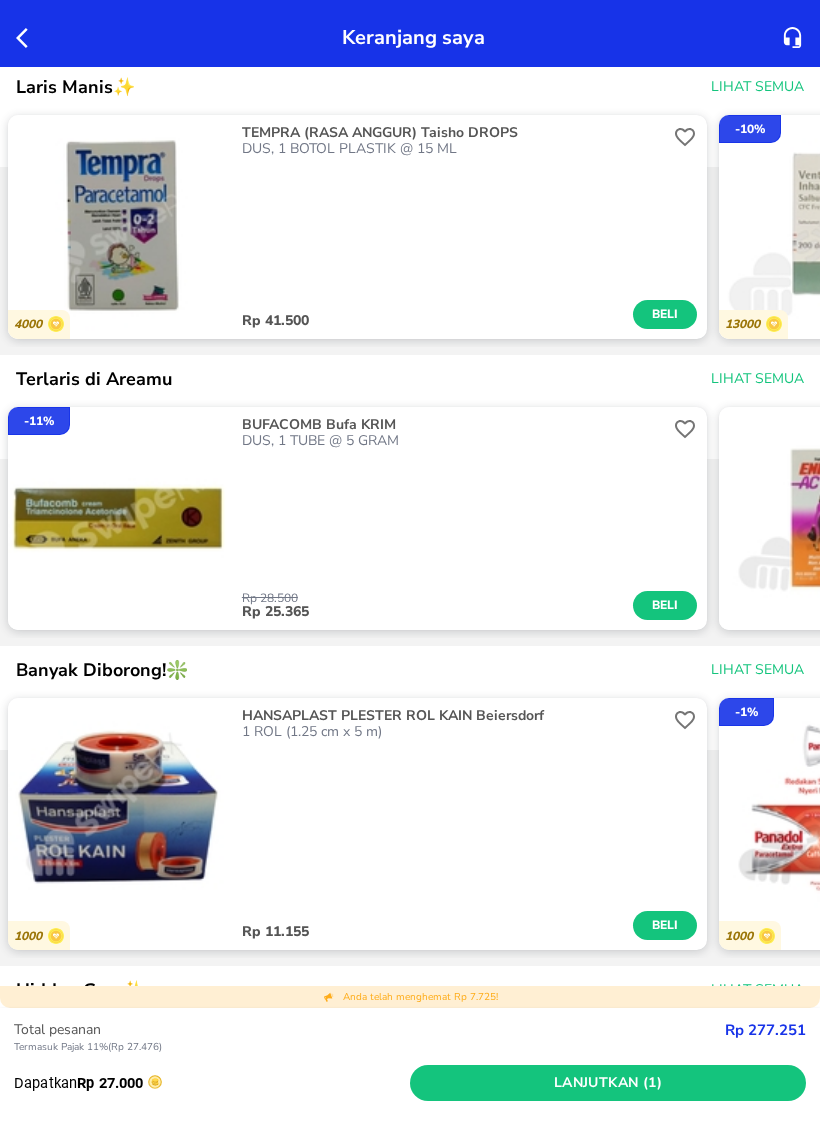 scroll, scrollTop: 1334, scrollLeft: 0, axis: vertical 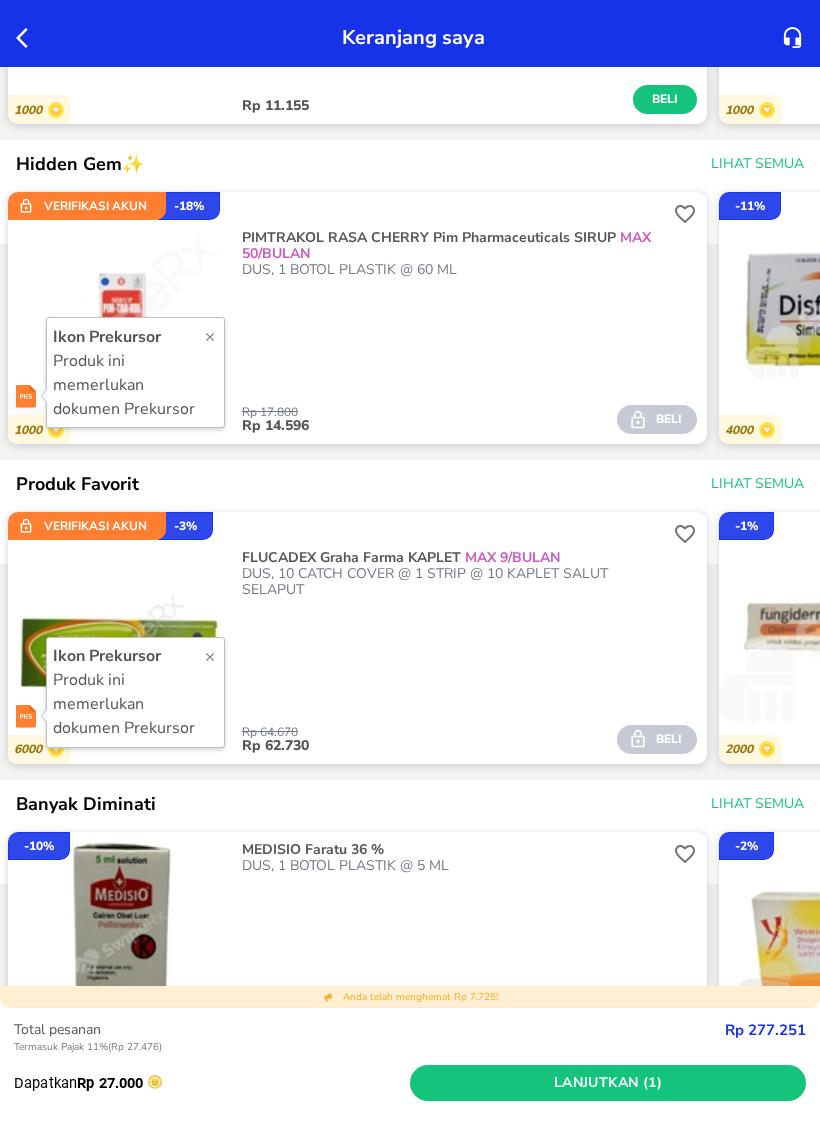 click on "Rp 64.670 Rp 62.730 Beli" at bounding box center [470, 676] 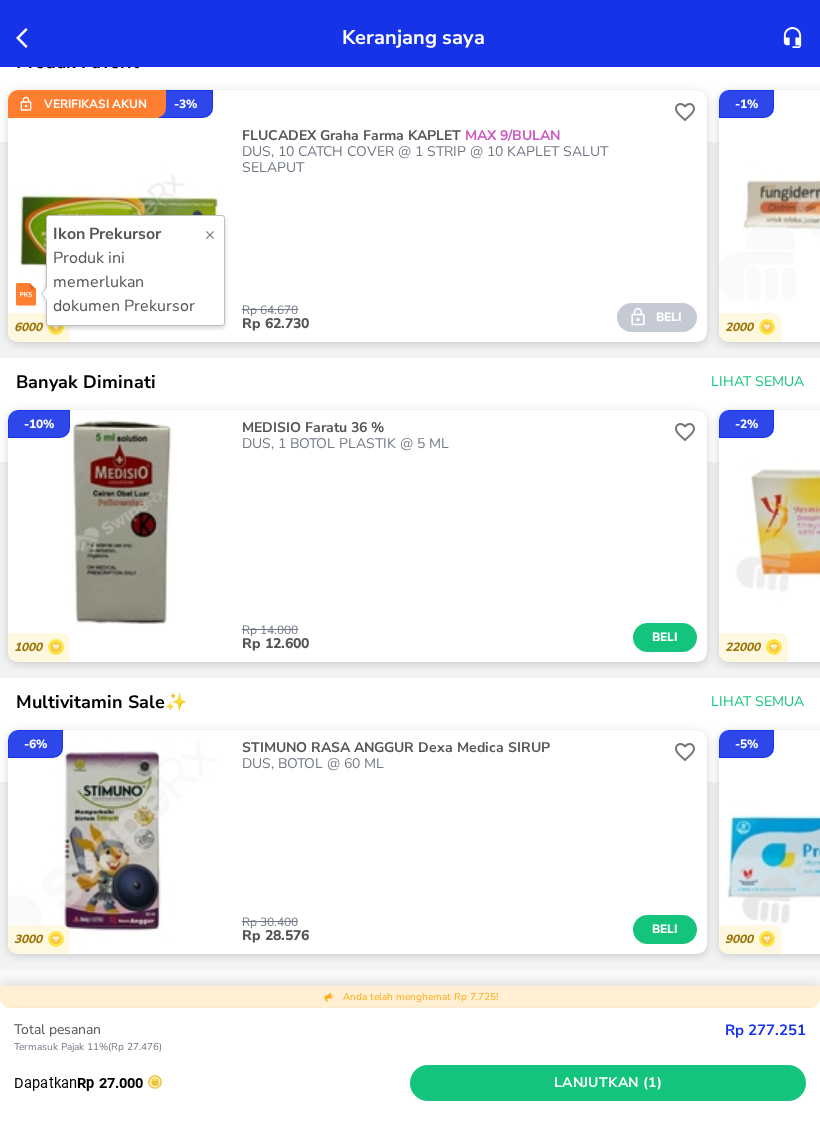 scroll, scrollTop: 2597, scrollLeft: 0, axis: vertical 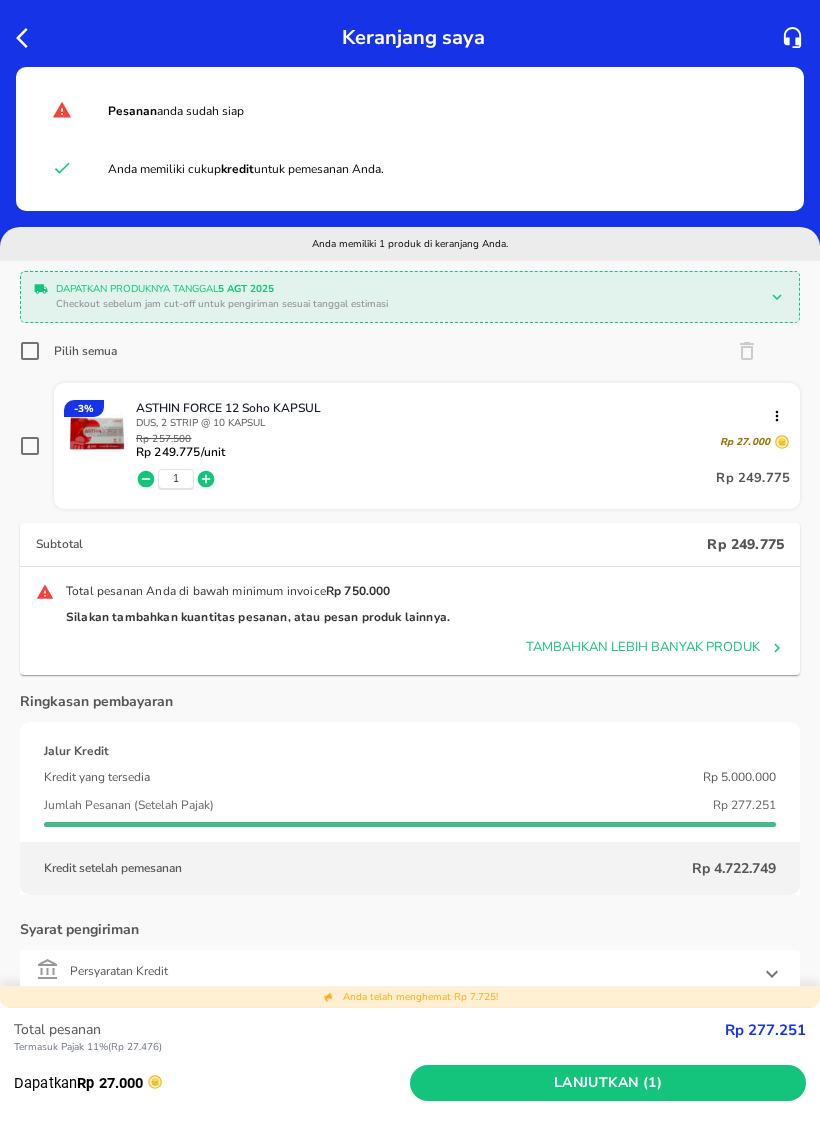 click 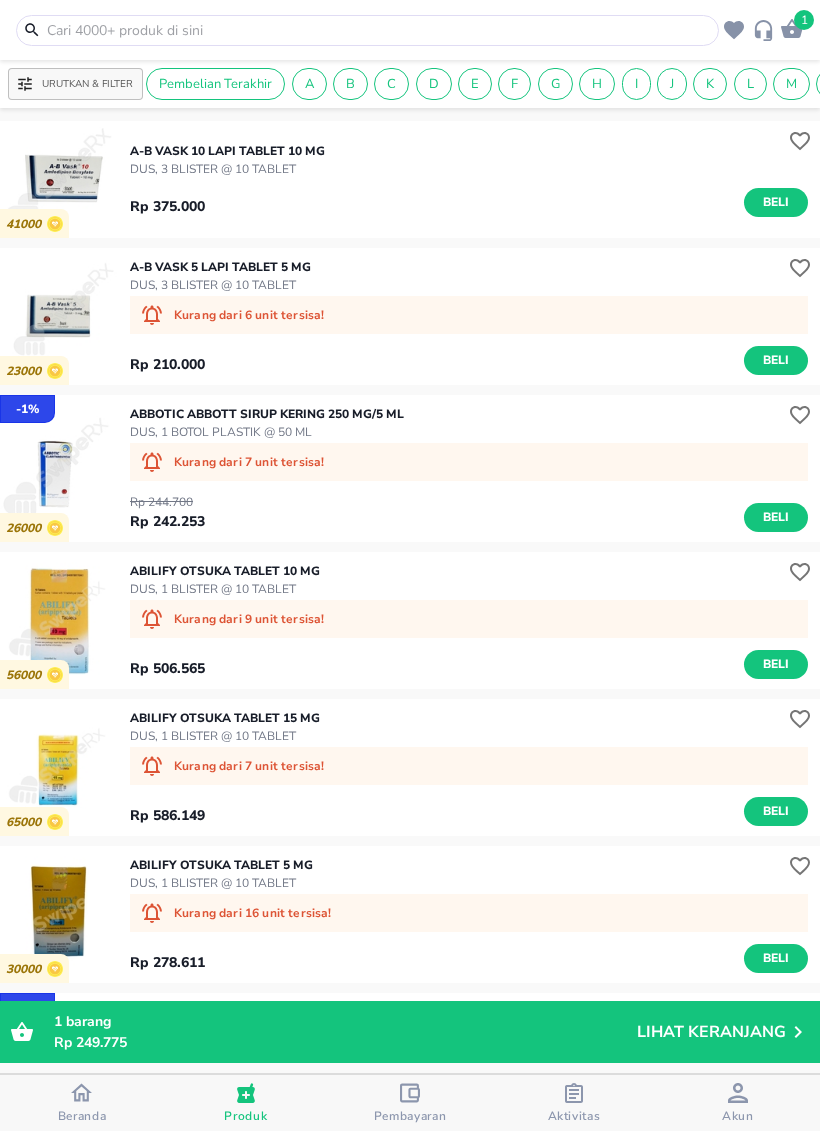 click at bounding box center (379, 30) 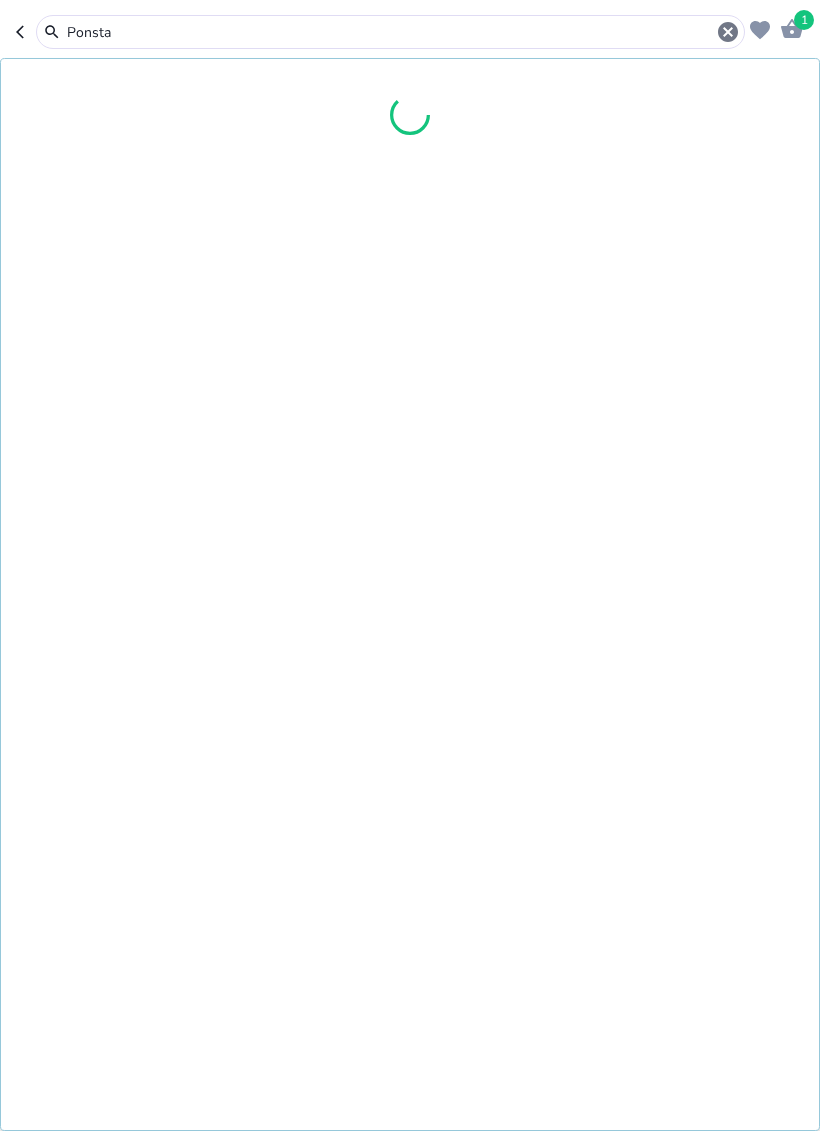 type on "Ponstan" 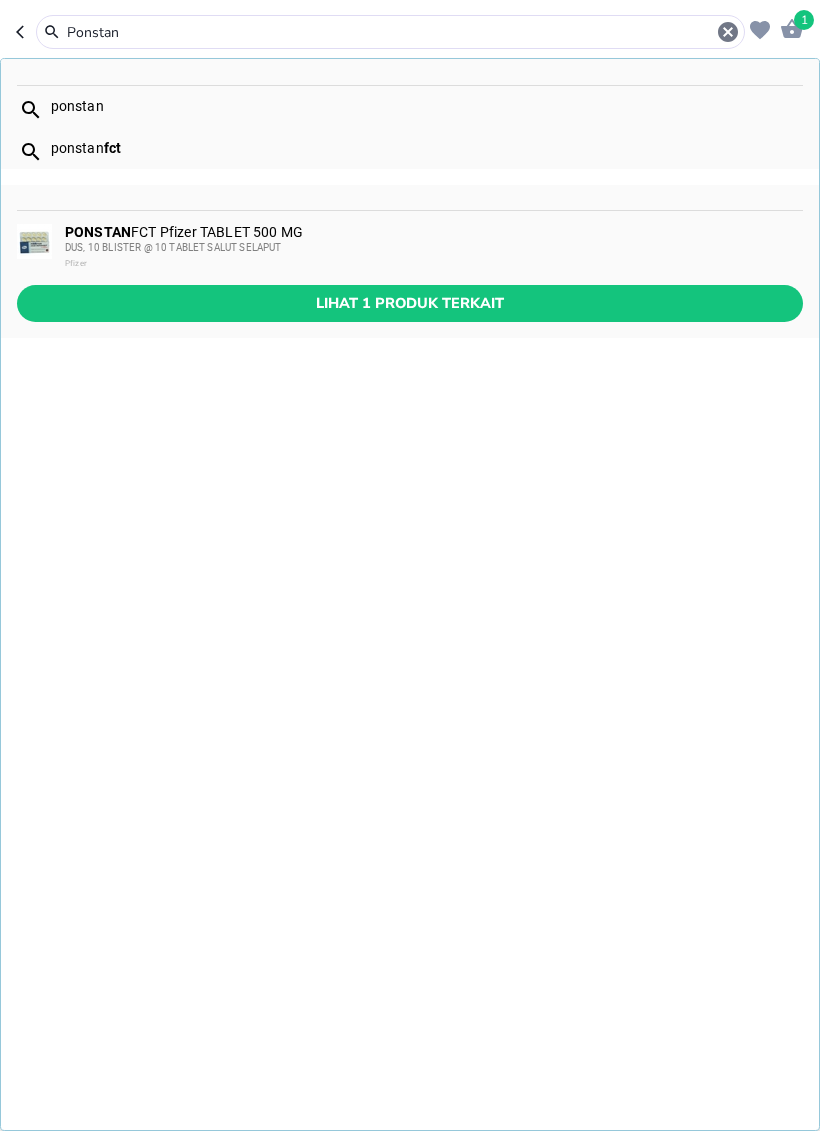 click on "PONSTAN" at bounding box center (98, 232) 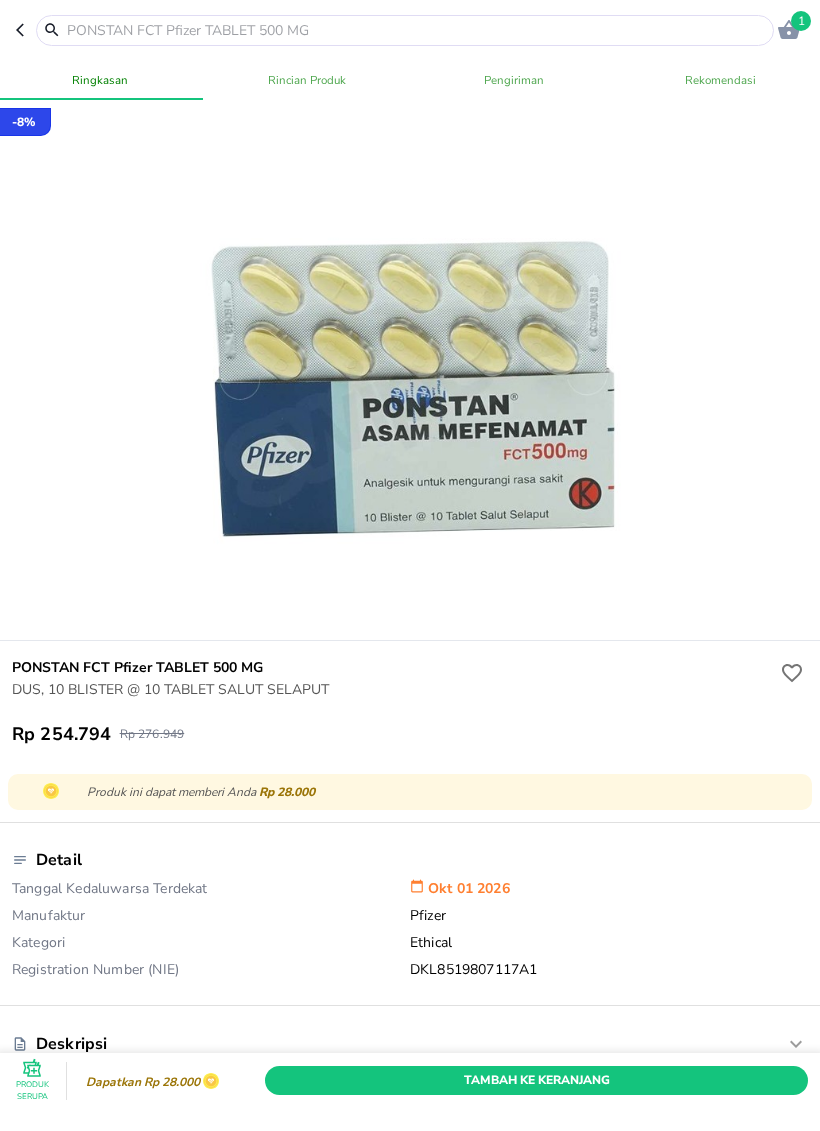 click 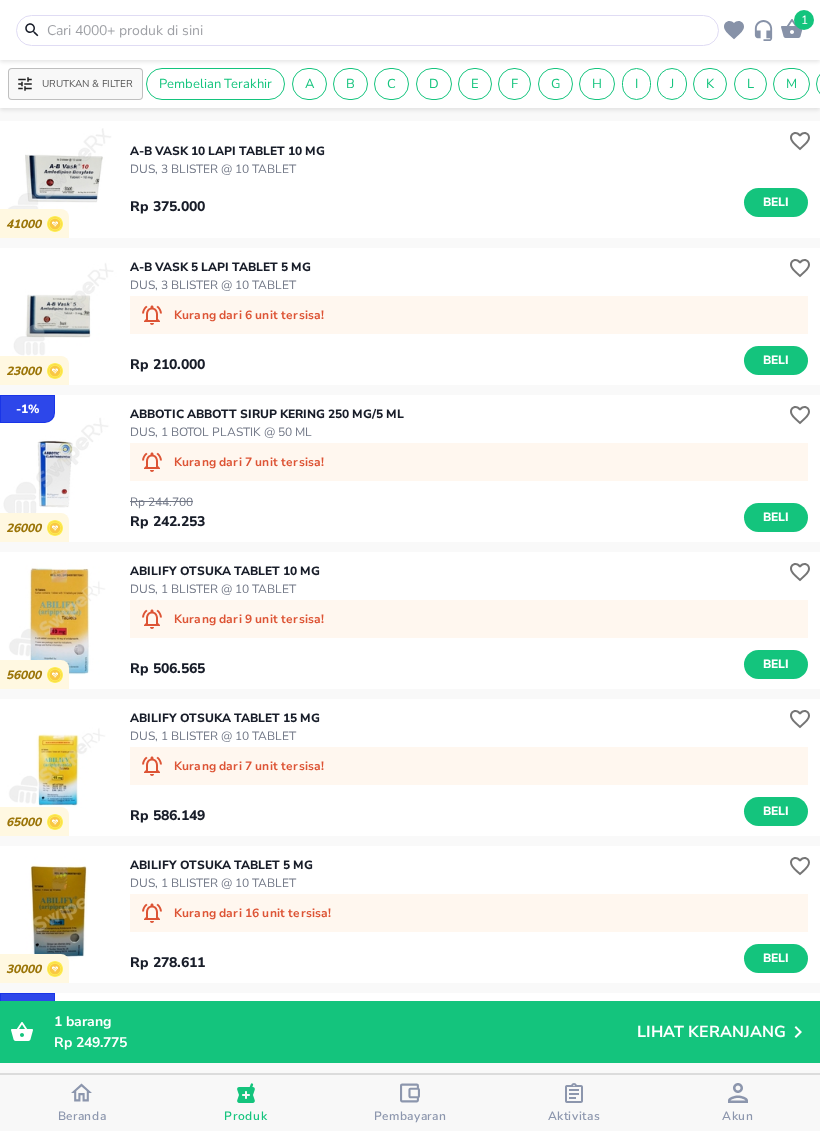 click at bounding box center (81, 1095) 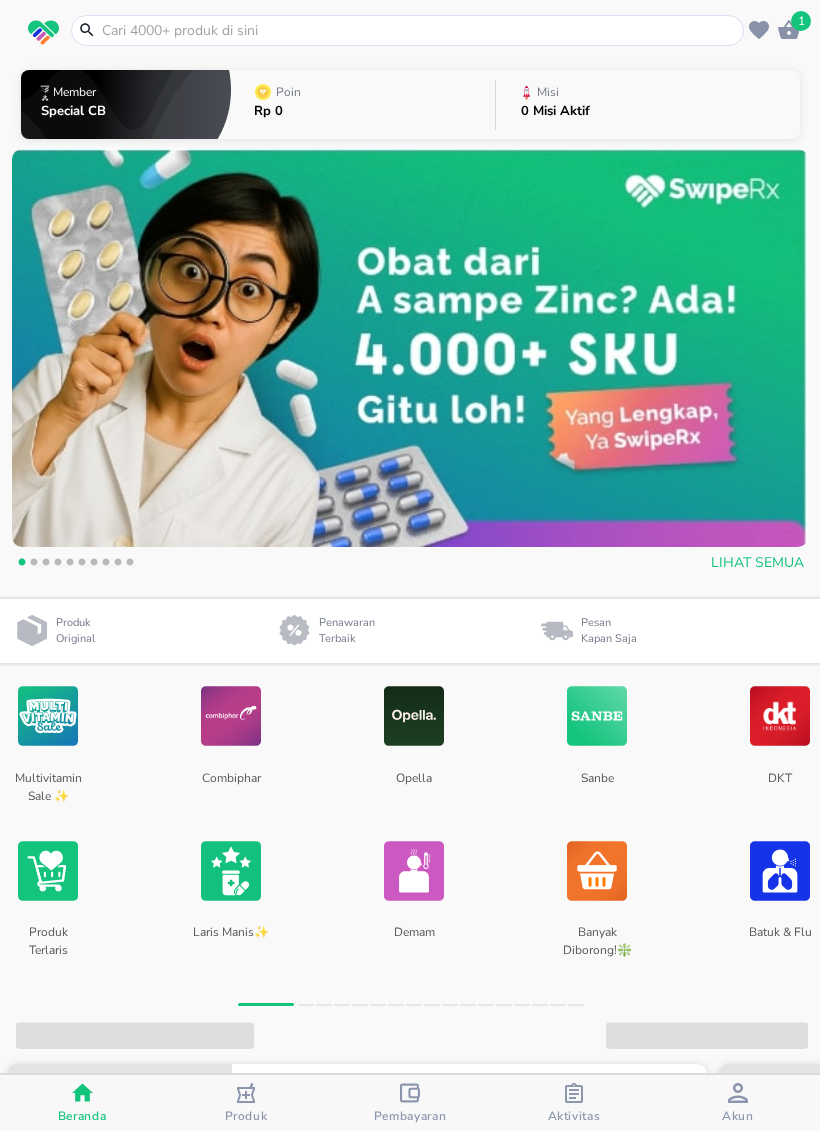 click at bounding box center (419, 30) 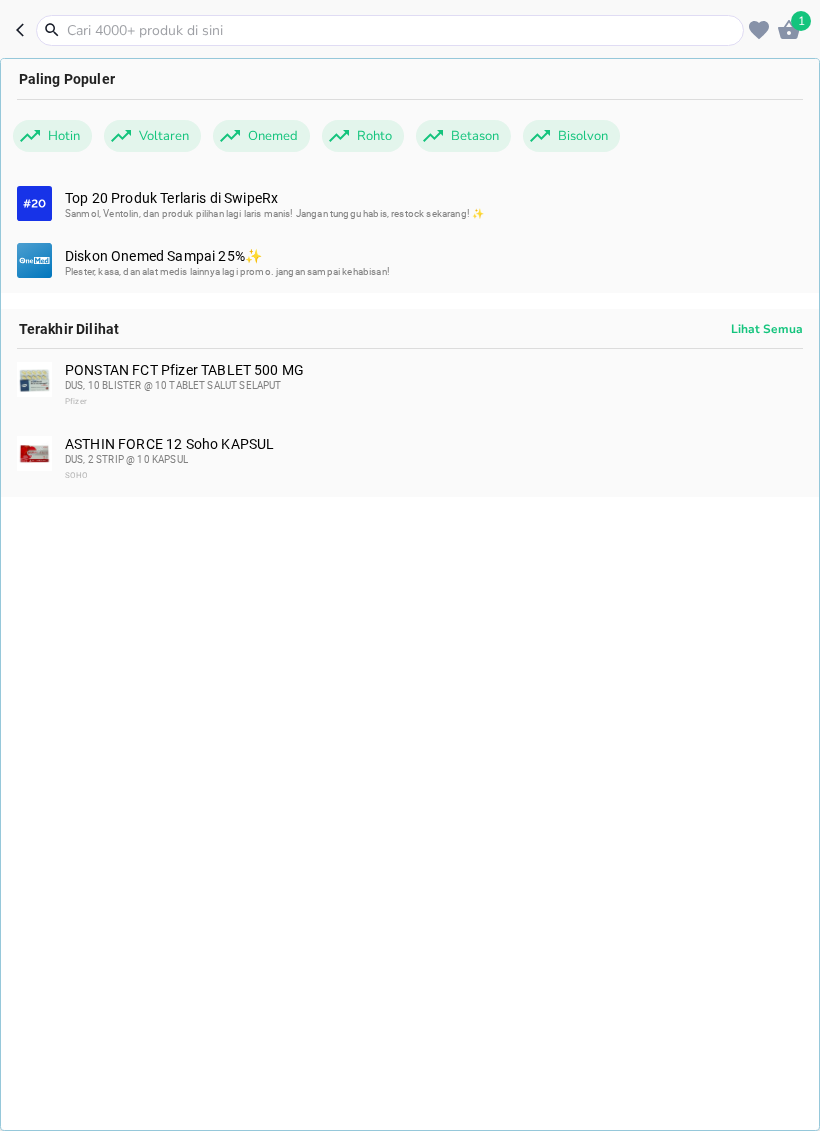 type on "K" 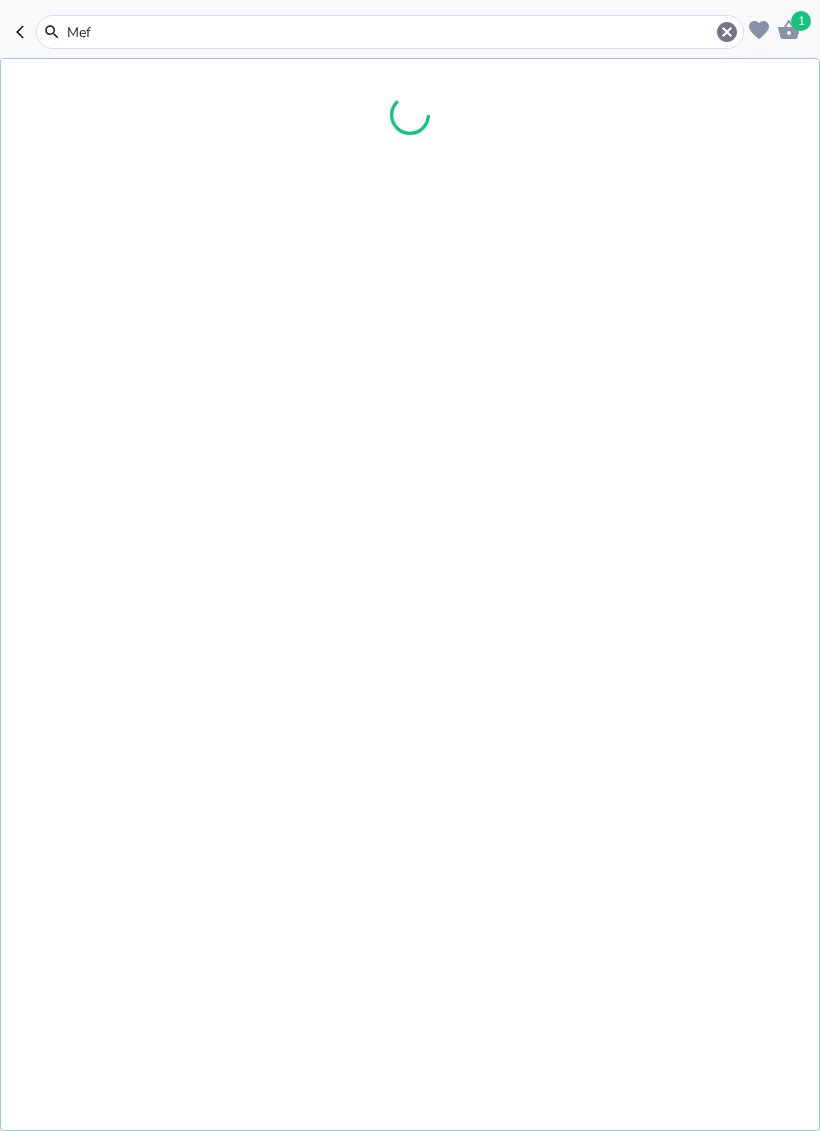 type on "Mefi" 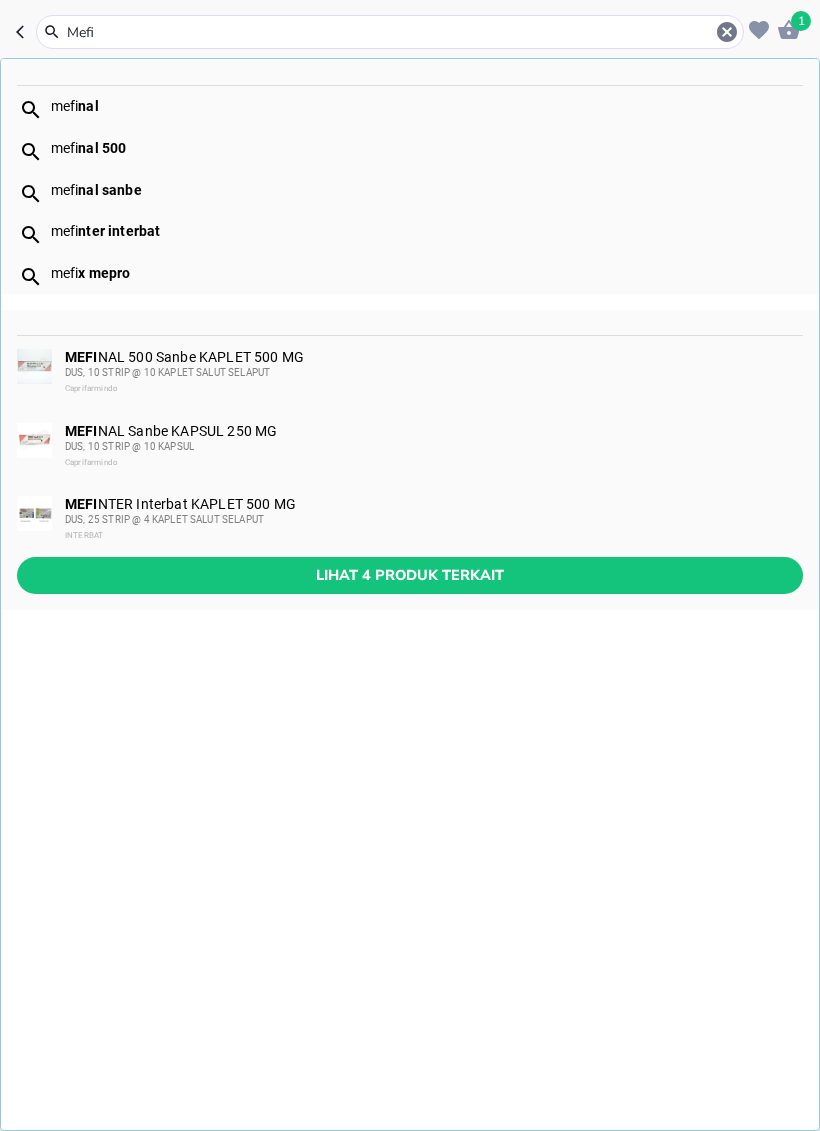 click on "mefi nal 500" at bounding box center (410, 148) 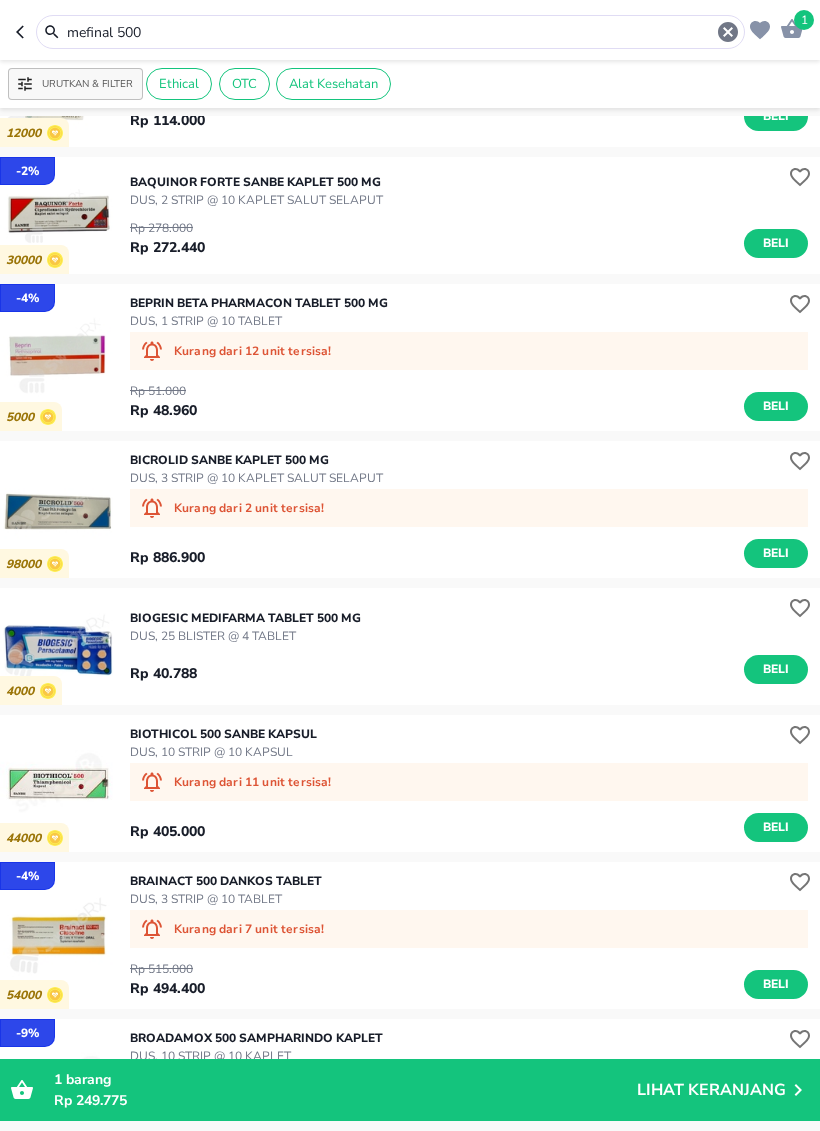 scroll, scrollTop: 2272, scrollLeft: 0, axis: vertical 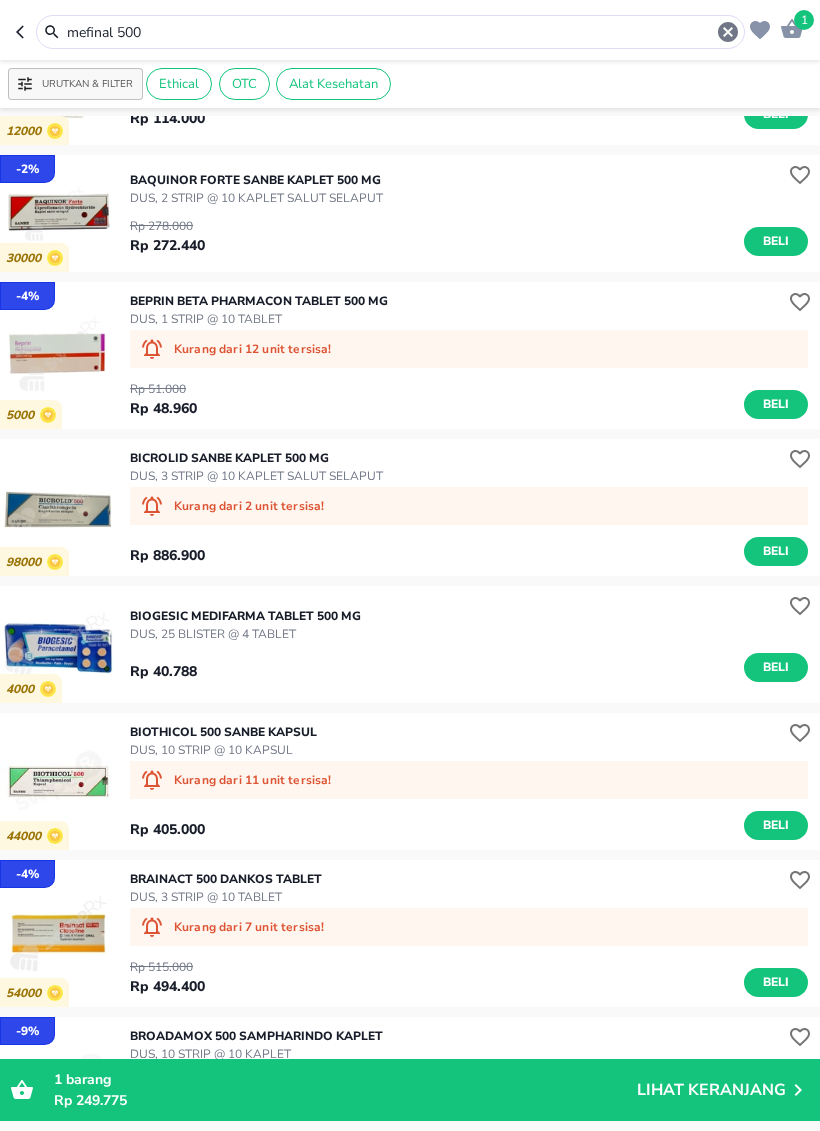 click 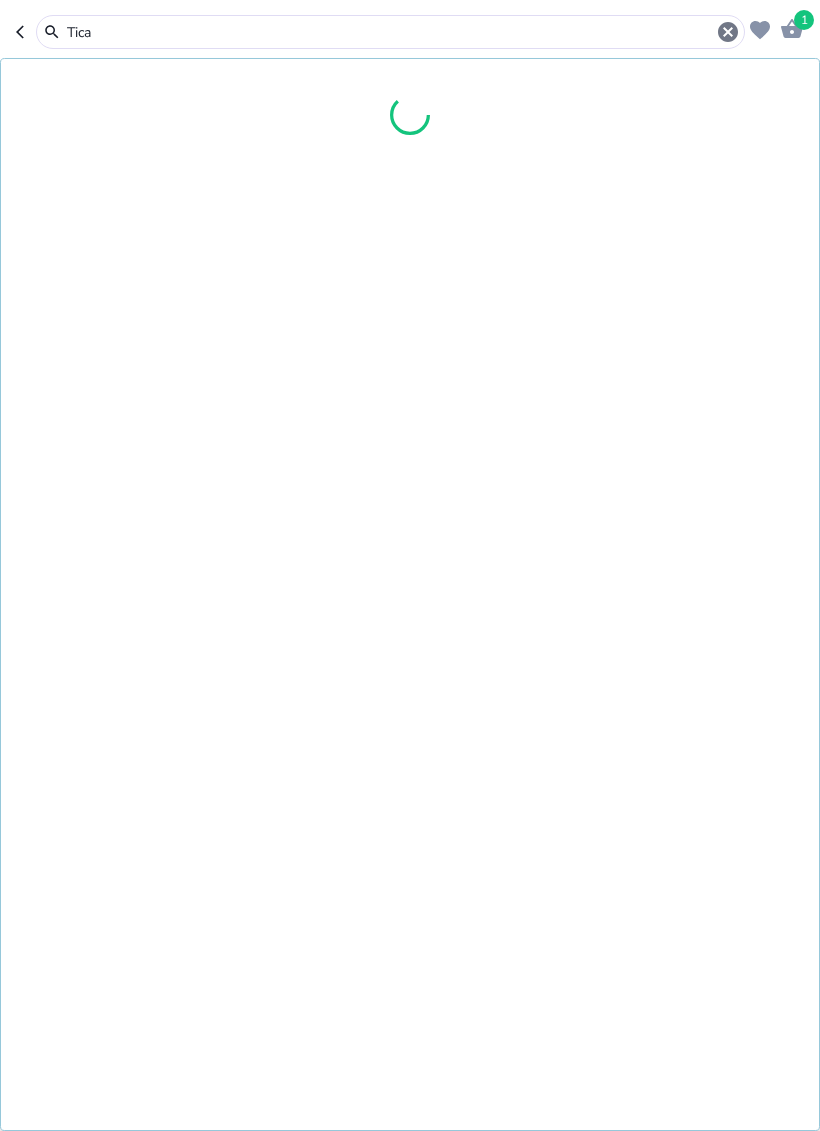 type on "Ticag" 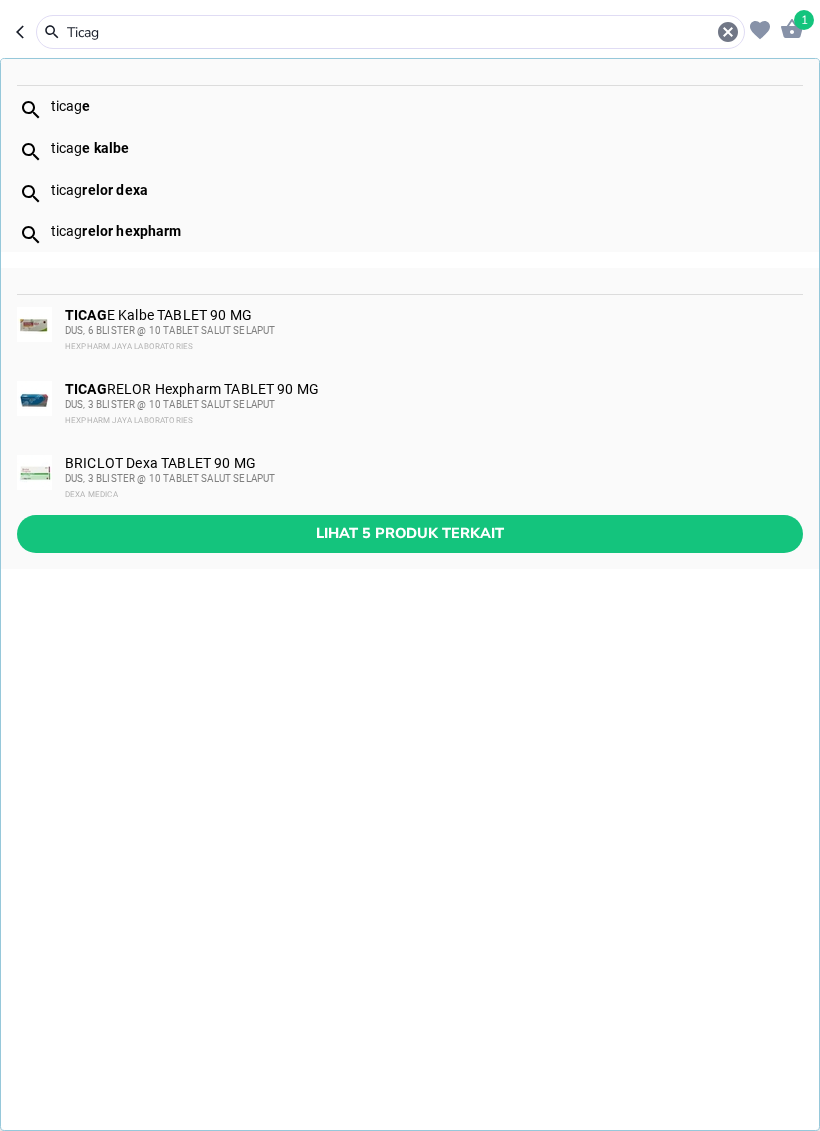 click on "DUS, 3 BLISTER @ 10 TABLET SALUT SELAPUT" at bounding box center [170, 404] 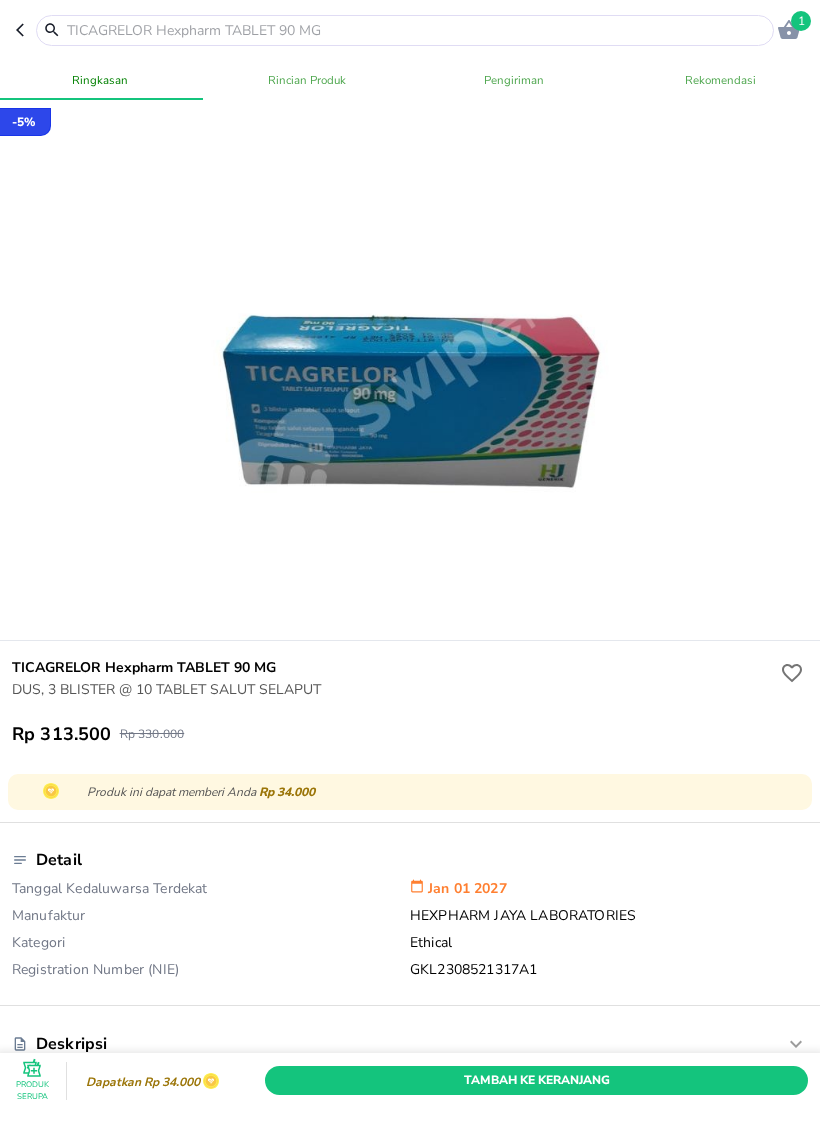 click 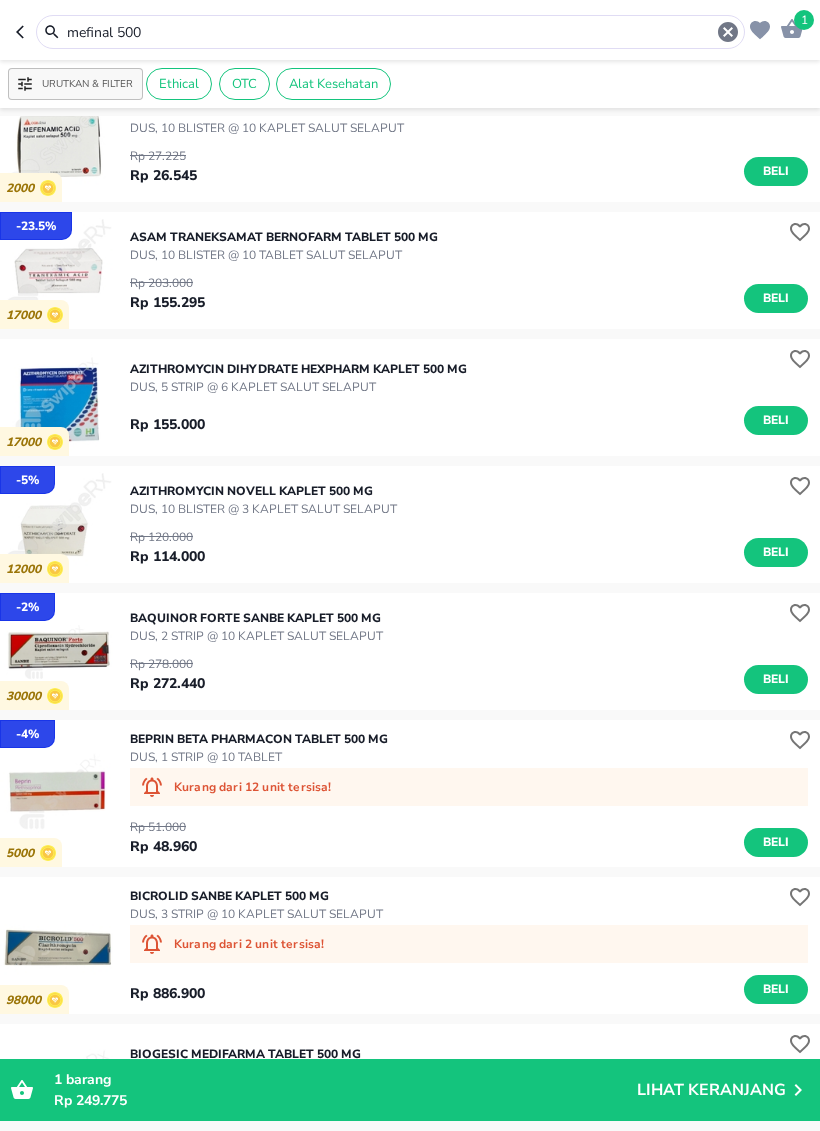 scroll, scrollTop: 1849, scrollLeft: 0, axis: vertical 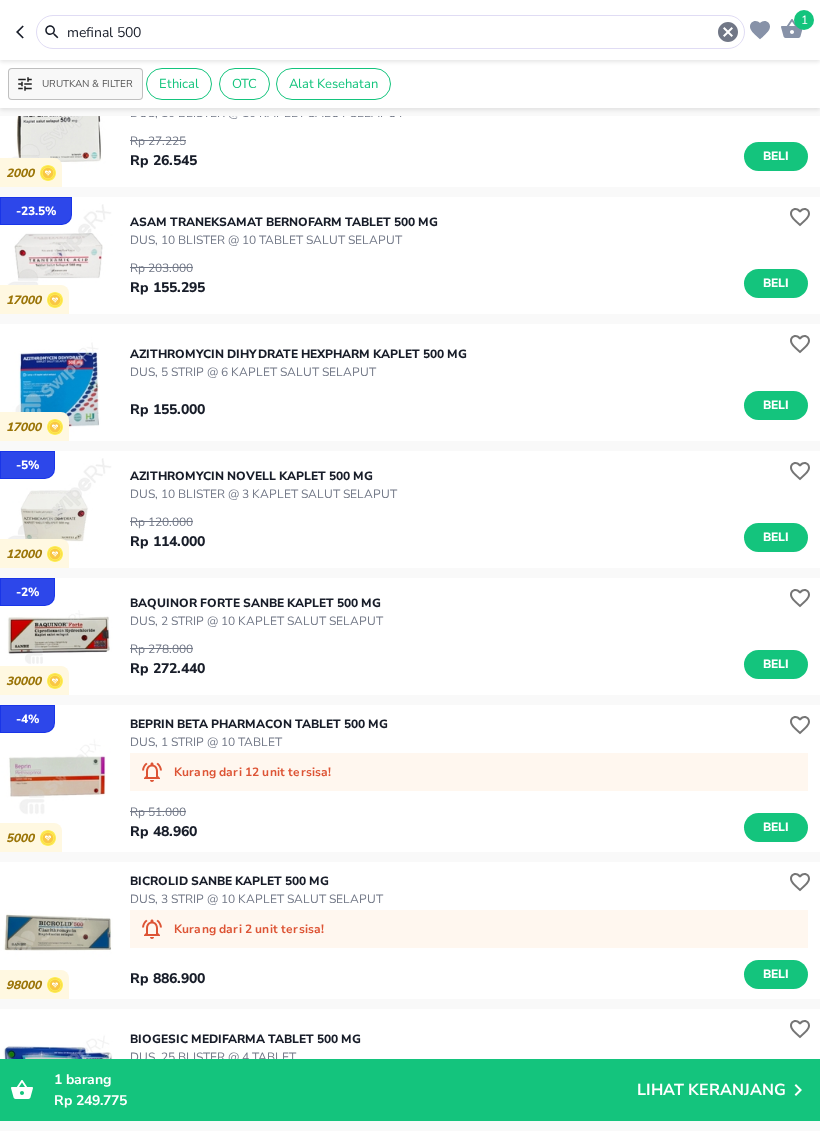 click on "1 mefinal 500" at bounding box center (410, 30) 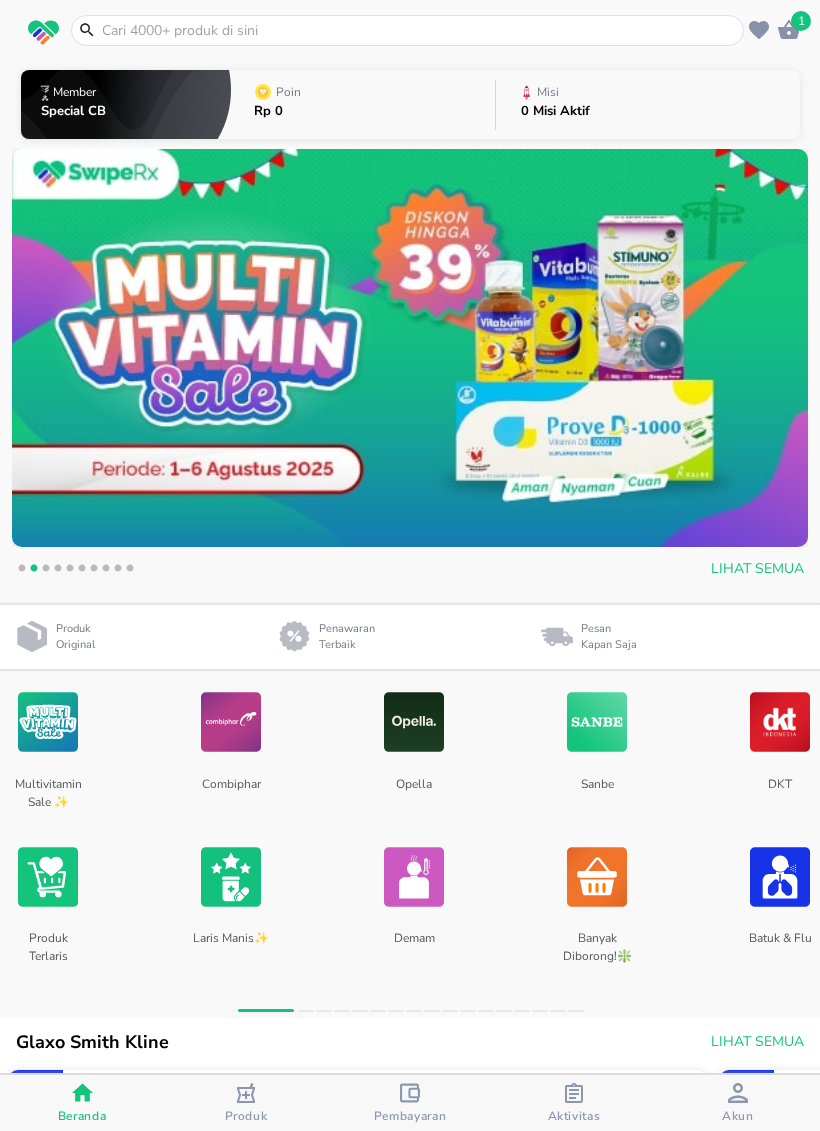 click on "Produk" at bounding box center (246, 1103) 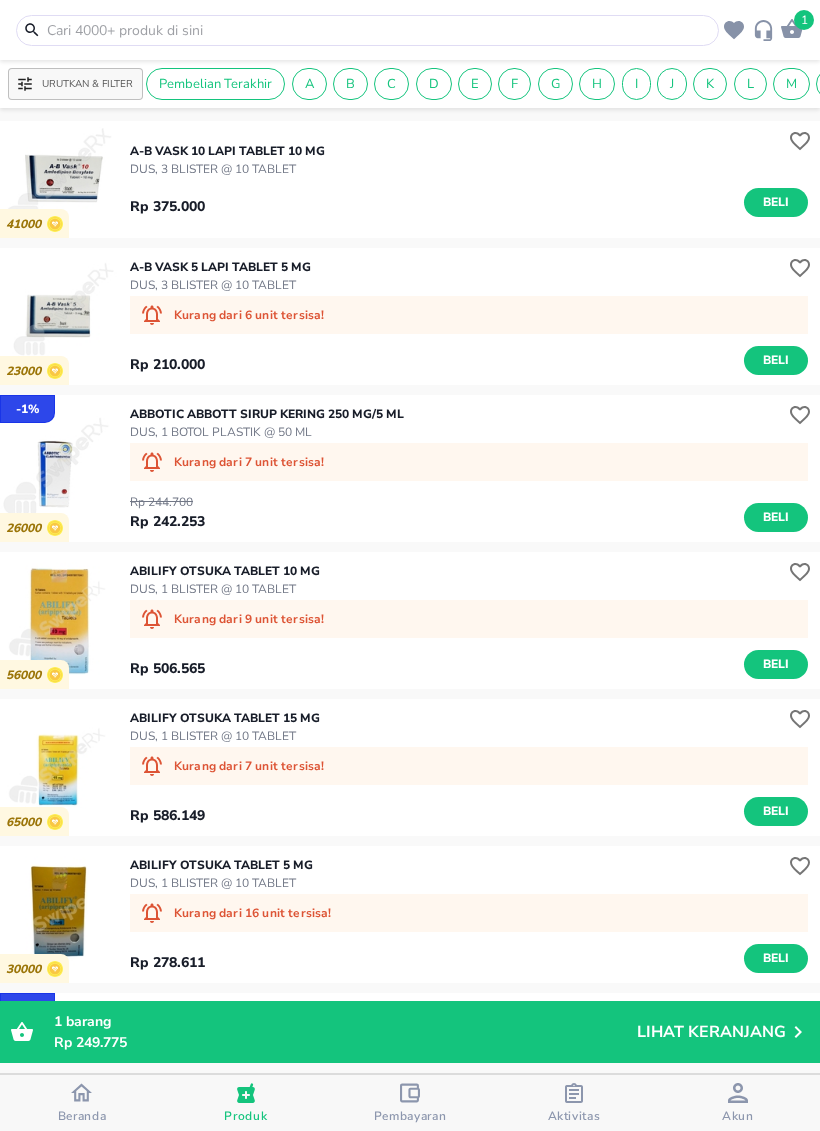 click on "Pembayaran" at bounding box center (410, 1116) 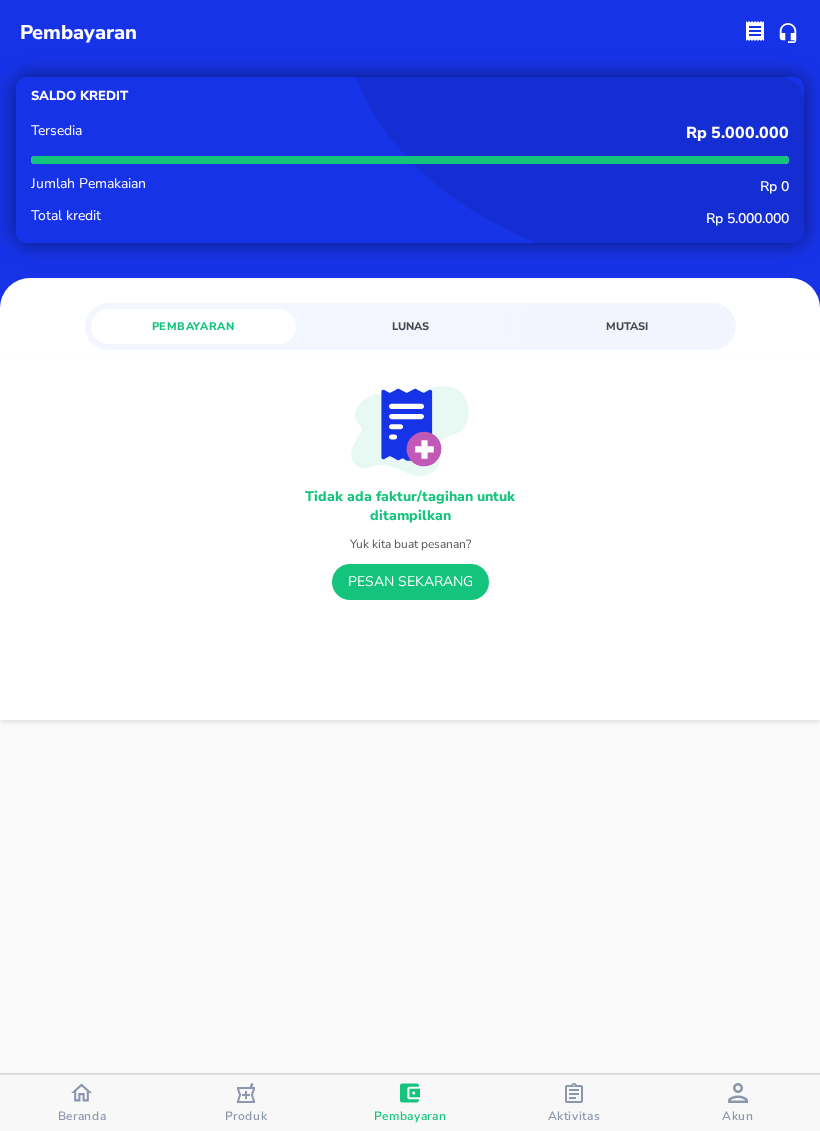 click on "Aktivitas" at bounding box center (574, 1103) 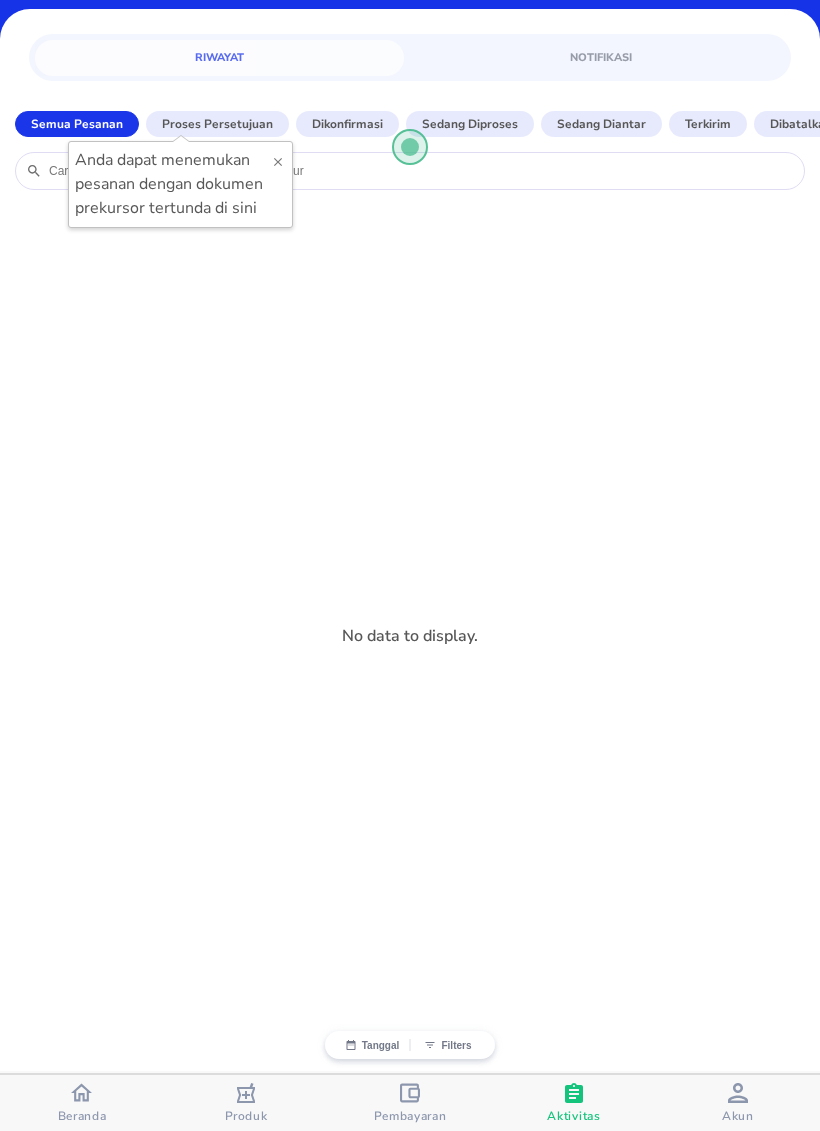 scroll, scrollTop: 0, scrollLeft: 0, axis: both 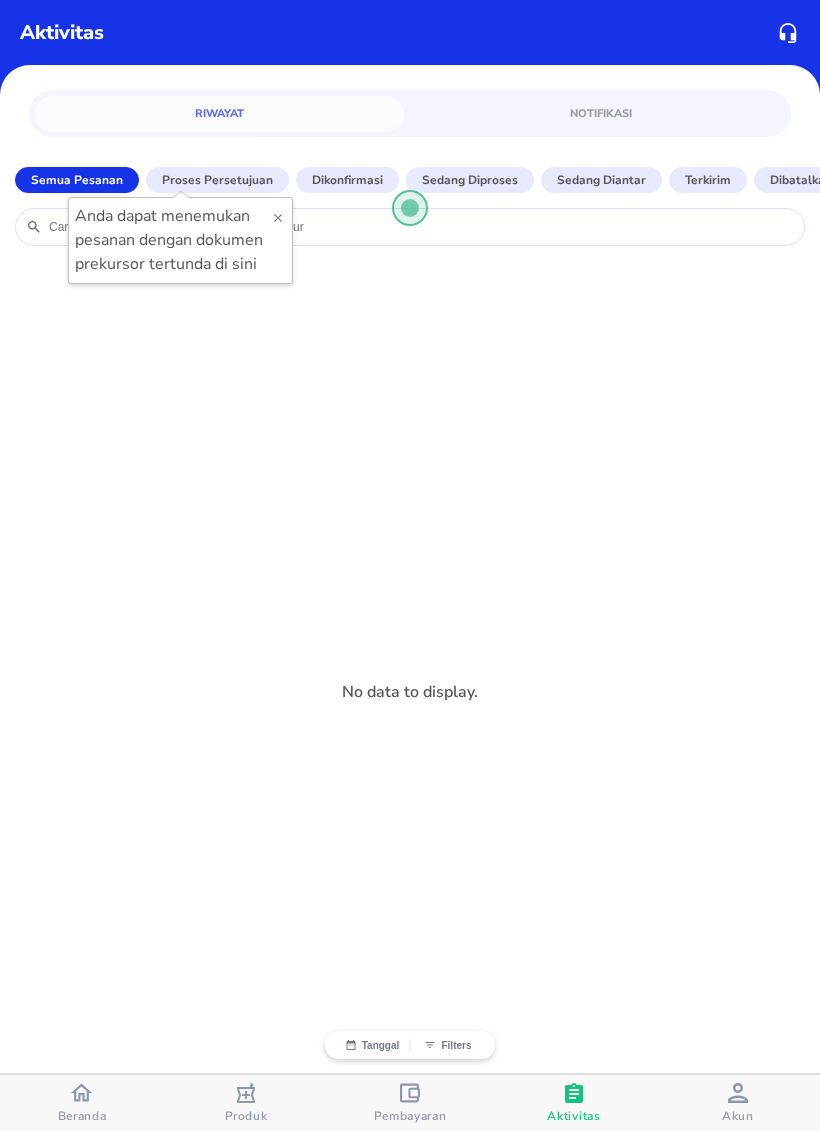 click on "Aktivitas" at bounding box center (573, 1103) 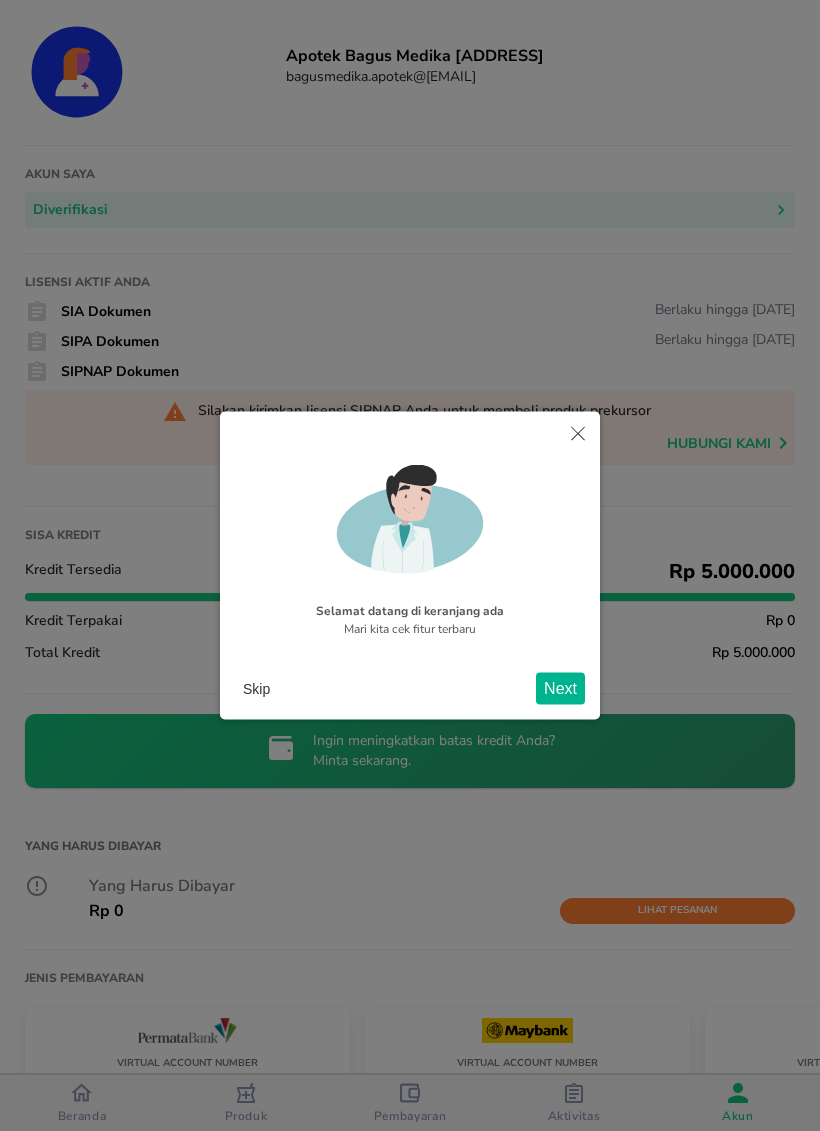click on "Skip" at bounding box center (256, 689) 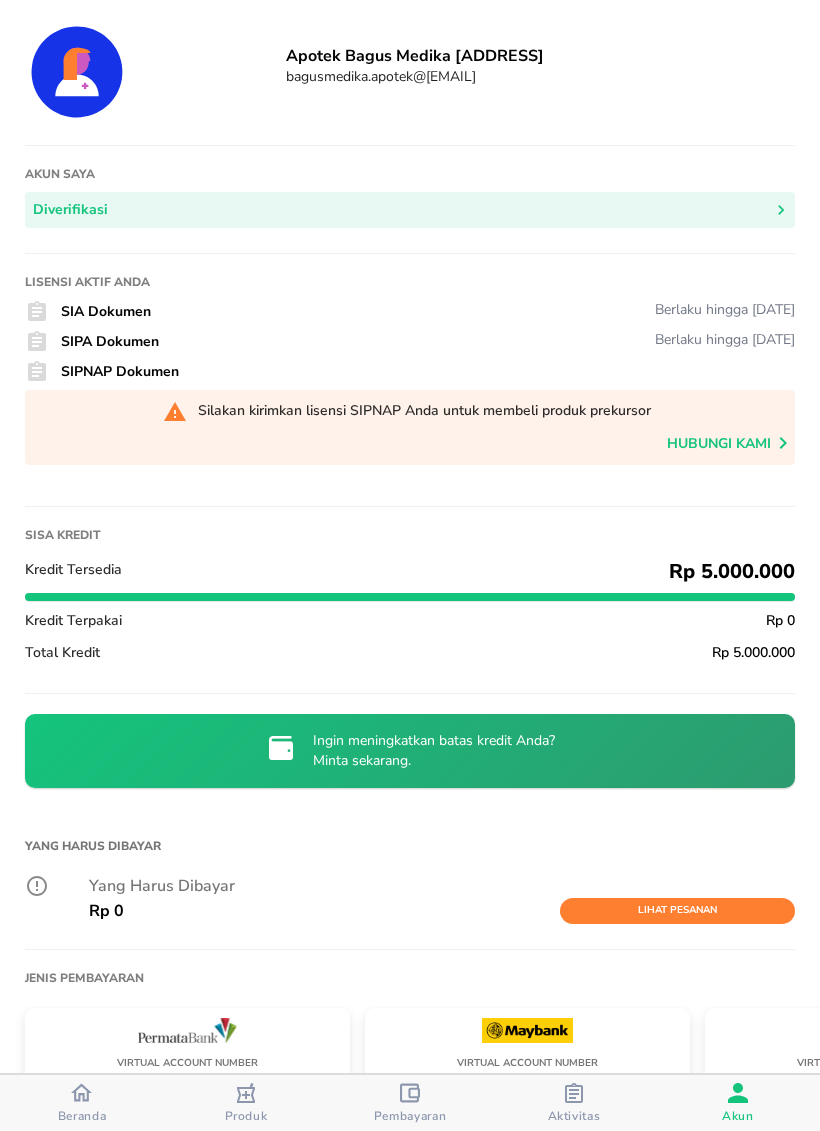 scroll, scrollTop: 0, scrollLeft: 0, axis: both 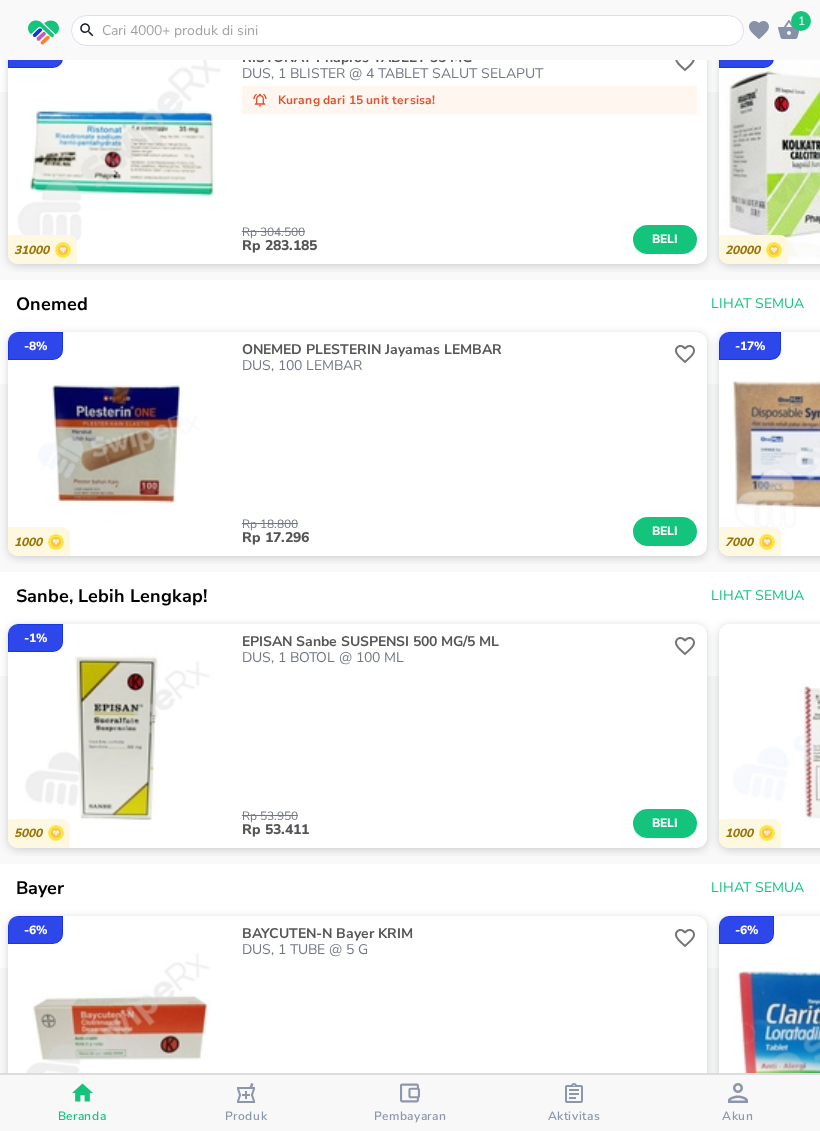 click on "Rp 53.950 Rp 53.411 Beli" at bounding box center (470, 752) 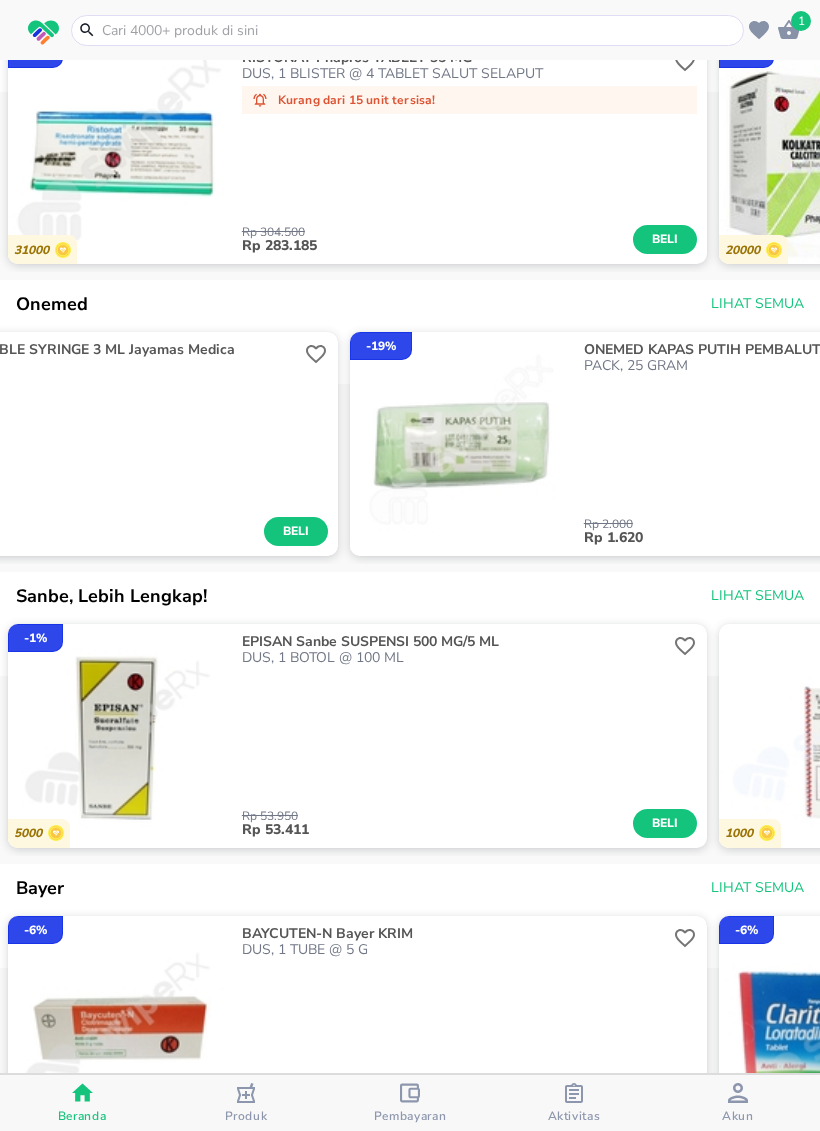 scroll, scrollTop: 0, scrollLeft: 1083, axis: horizontal 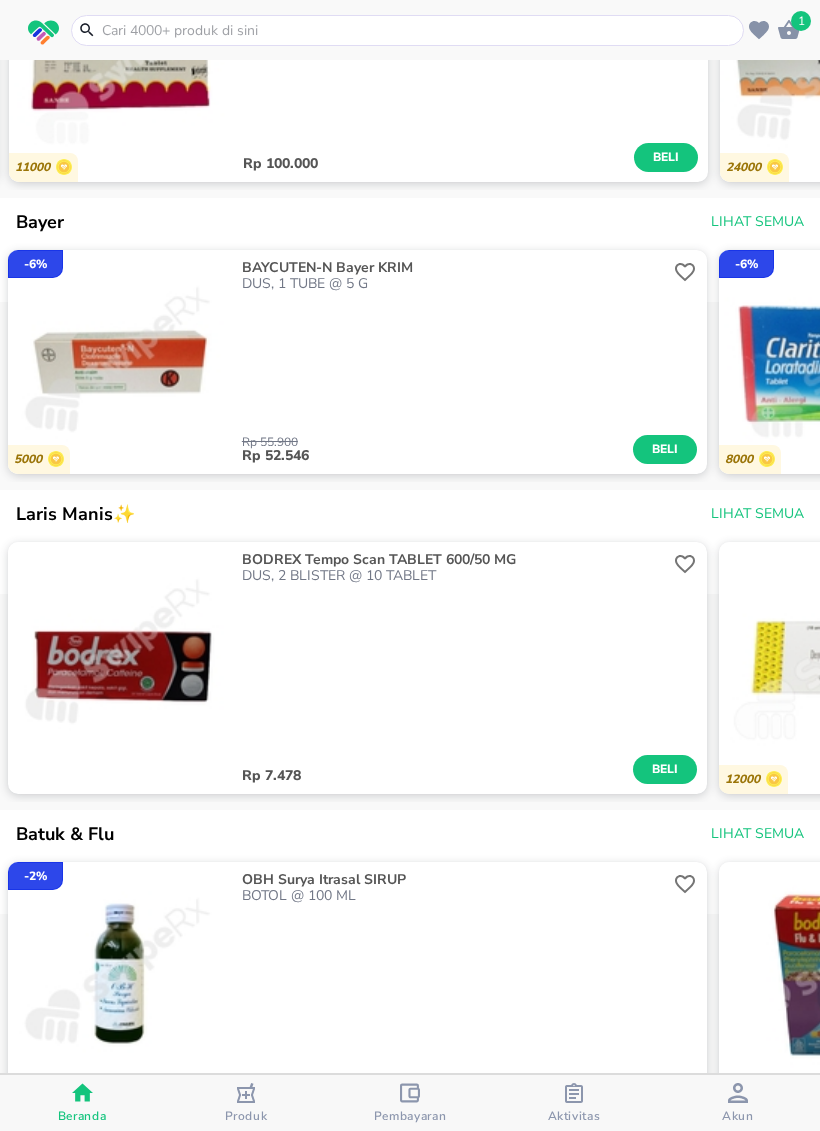 click on "Rp 7.478 Beli" at bounding box center (470, 684) 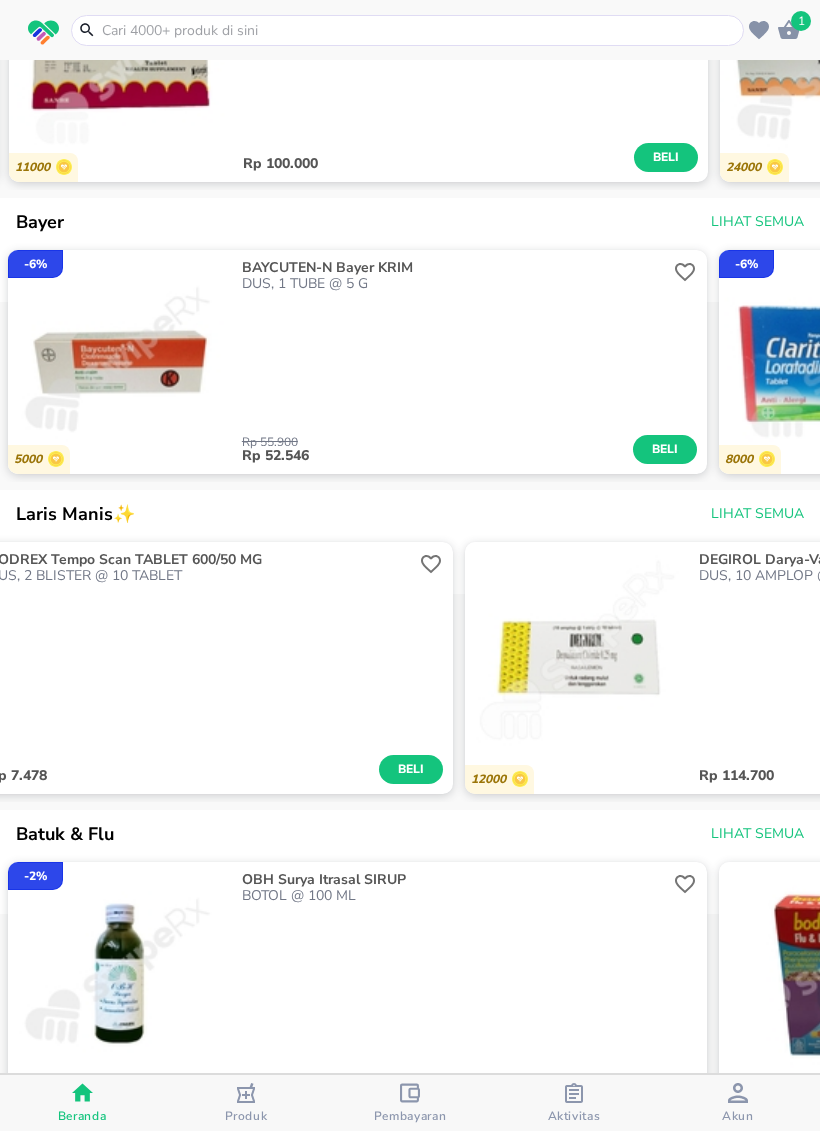 scroll, scrollTop: 0, scrollLeft: 247, axis: horizontal 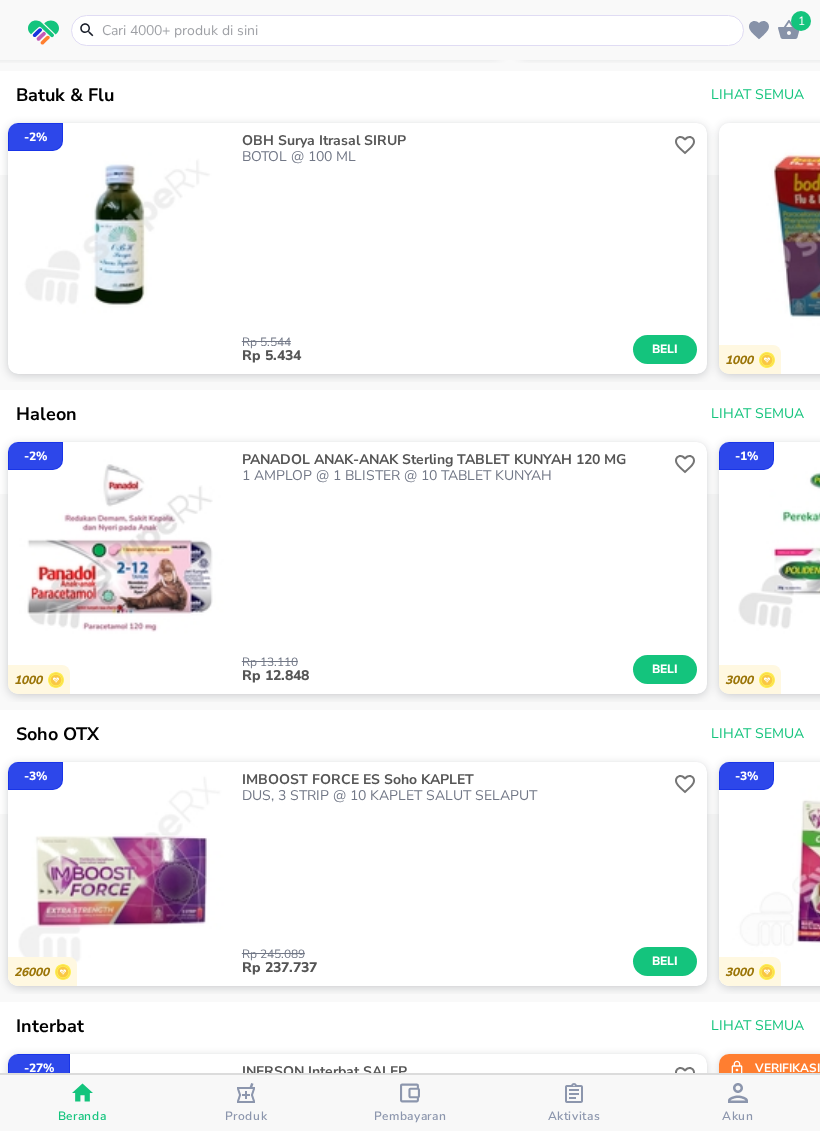 click on "Rp 13.110 Rp 12.848 Beli" at bounding box center [470, 584] 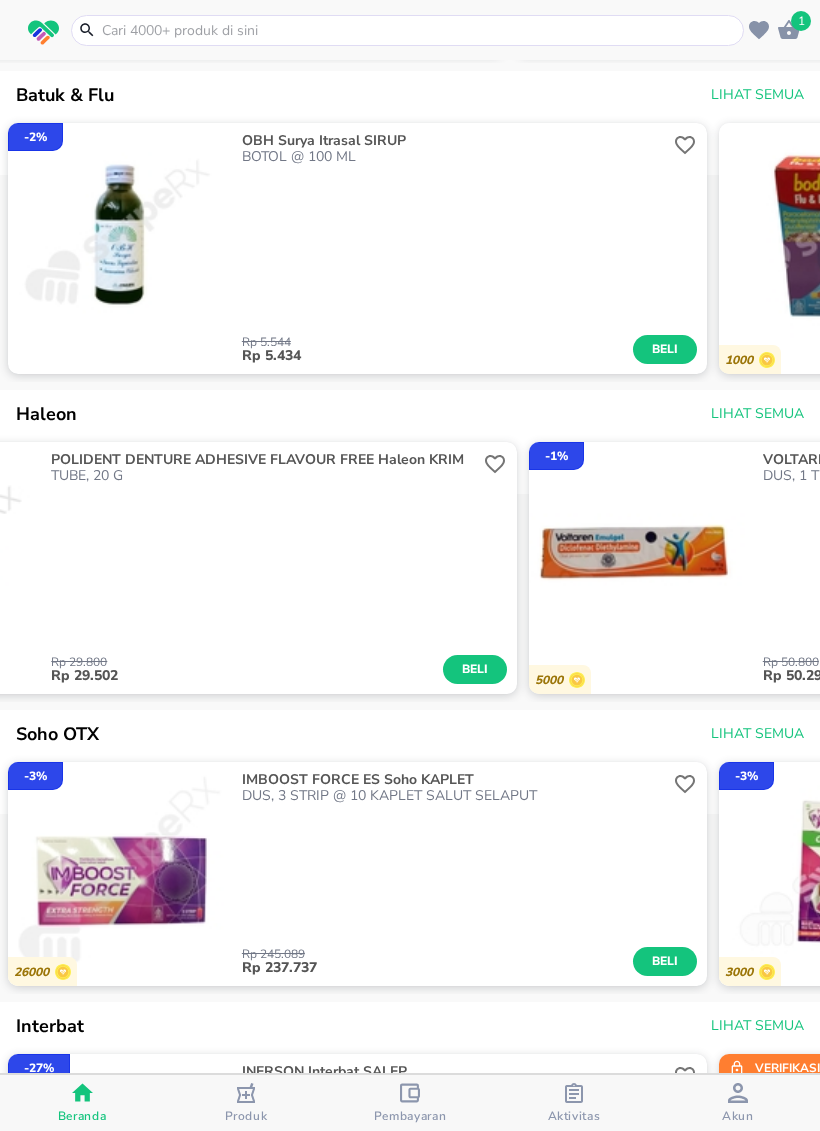 scroll, scrollTop: 0, scrollLeft: 600, axis: horizontal 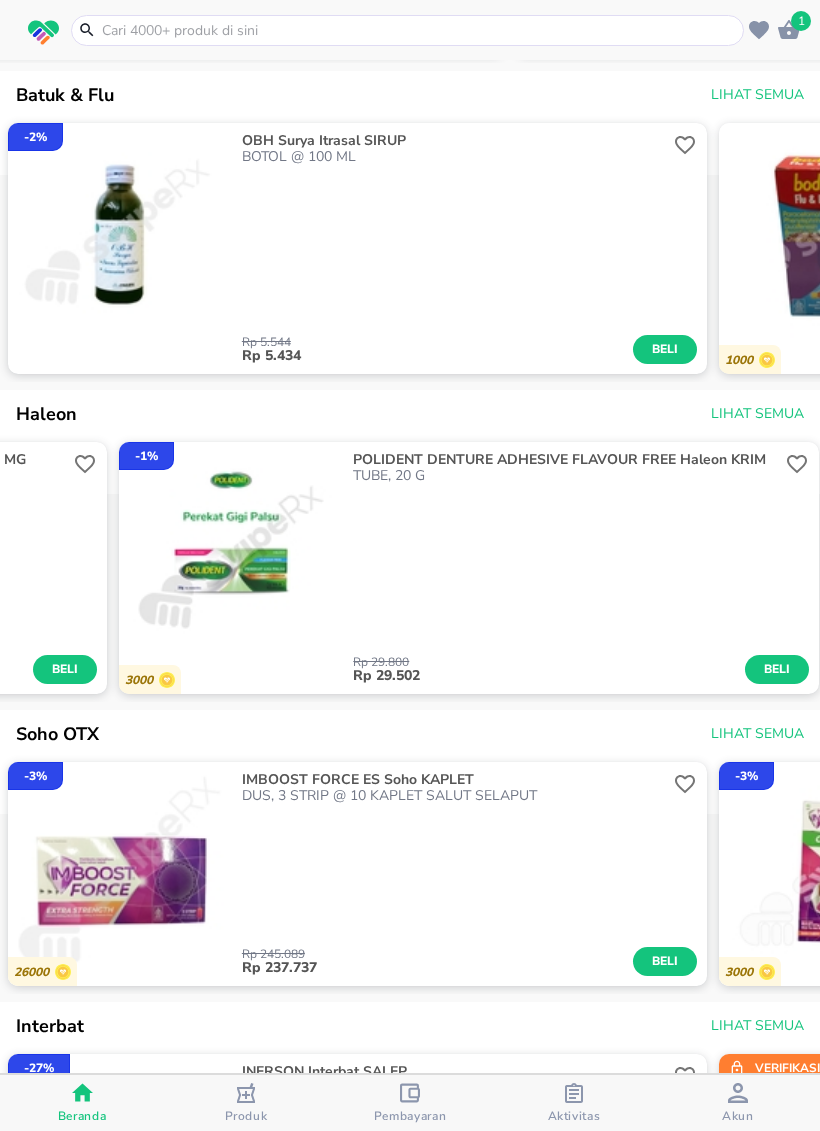 click on "Beli" at bounding box center [777, 669] 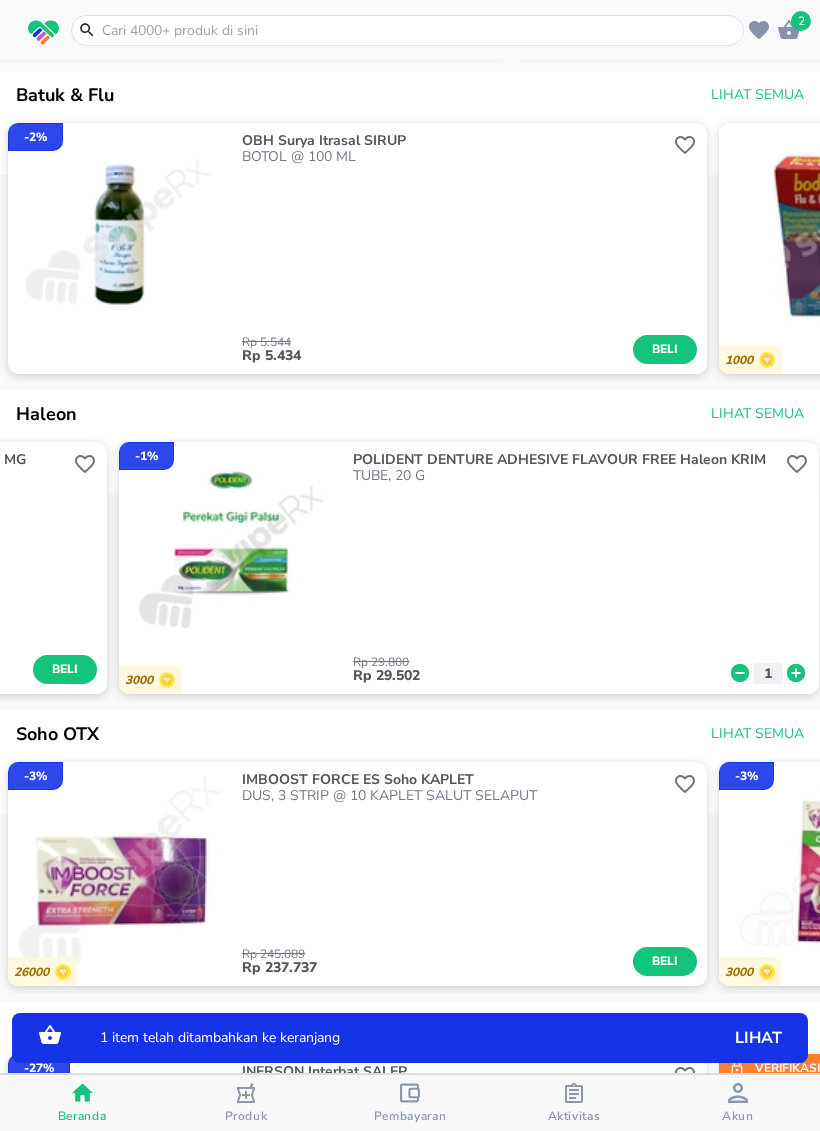 click on "lihat" at bounding box center (721, 1038) 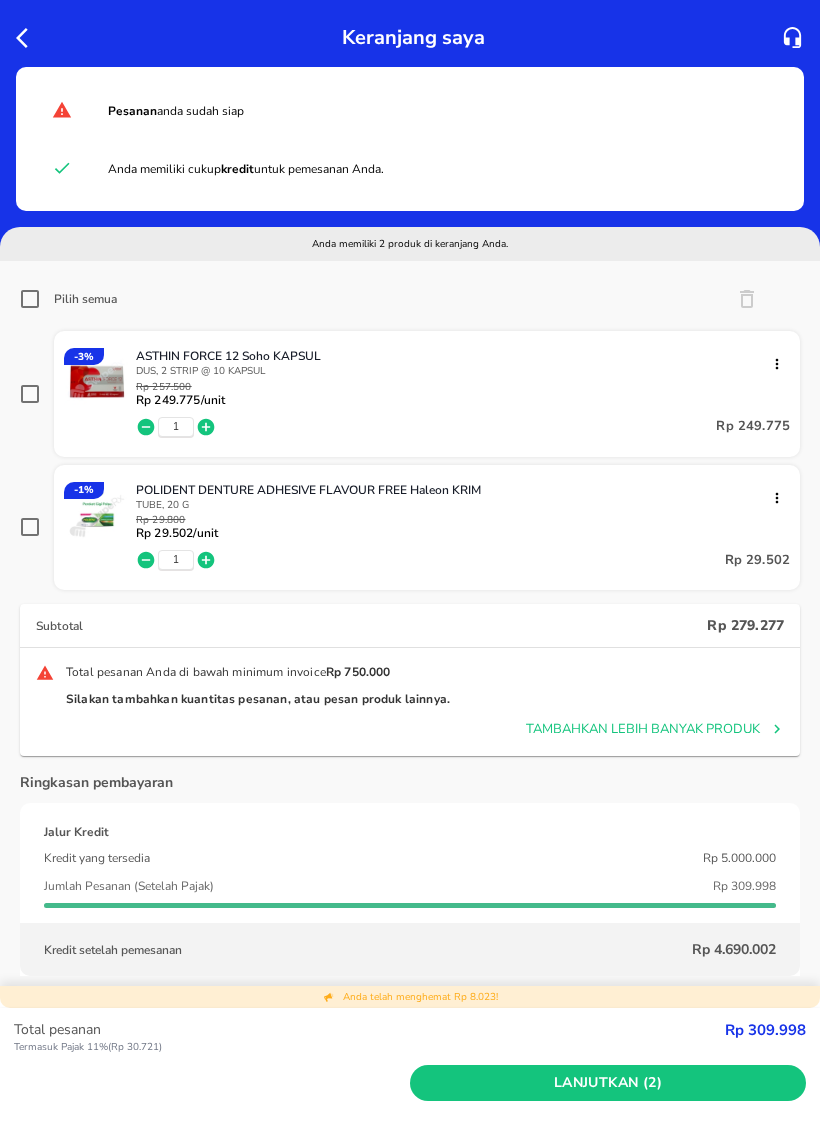click on "Rp 309.998" at bounding box center (765, 1030) 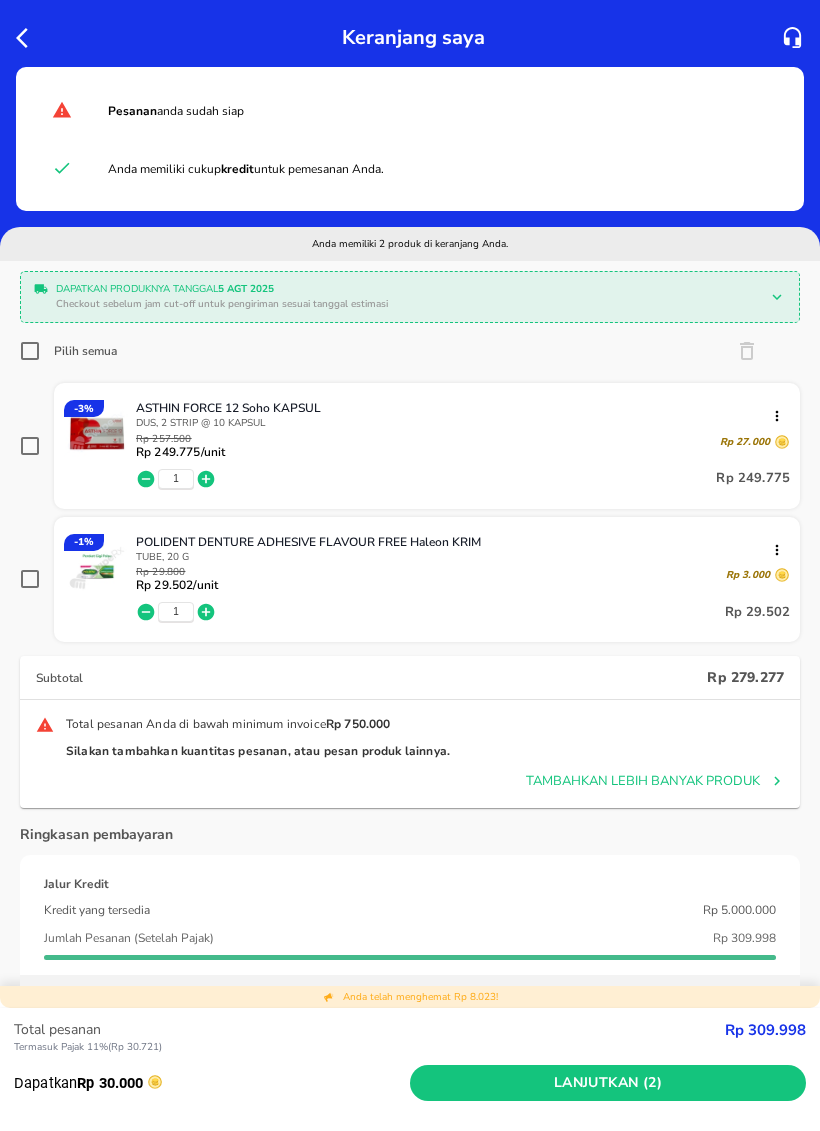 click on "Rp 309.998" at bounding box center [765, 1030] 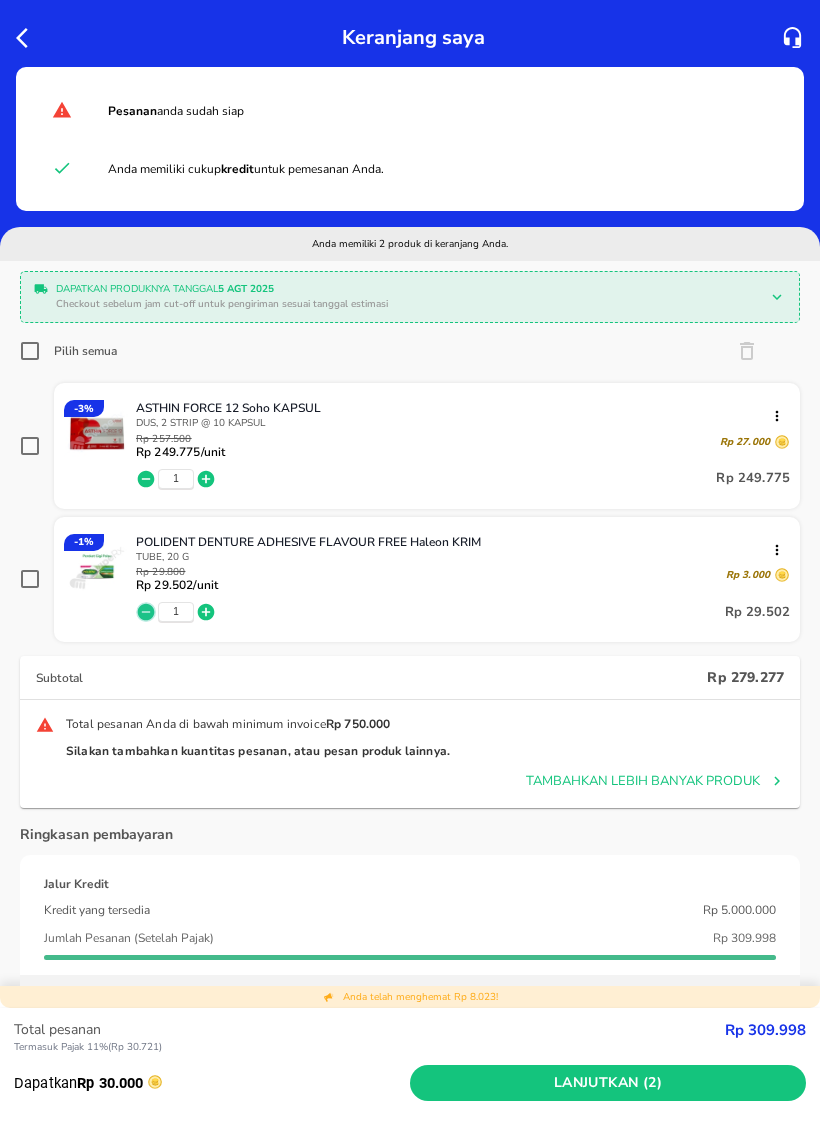 click 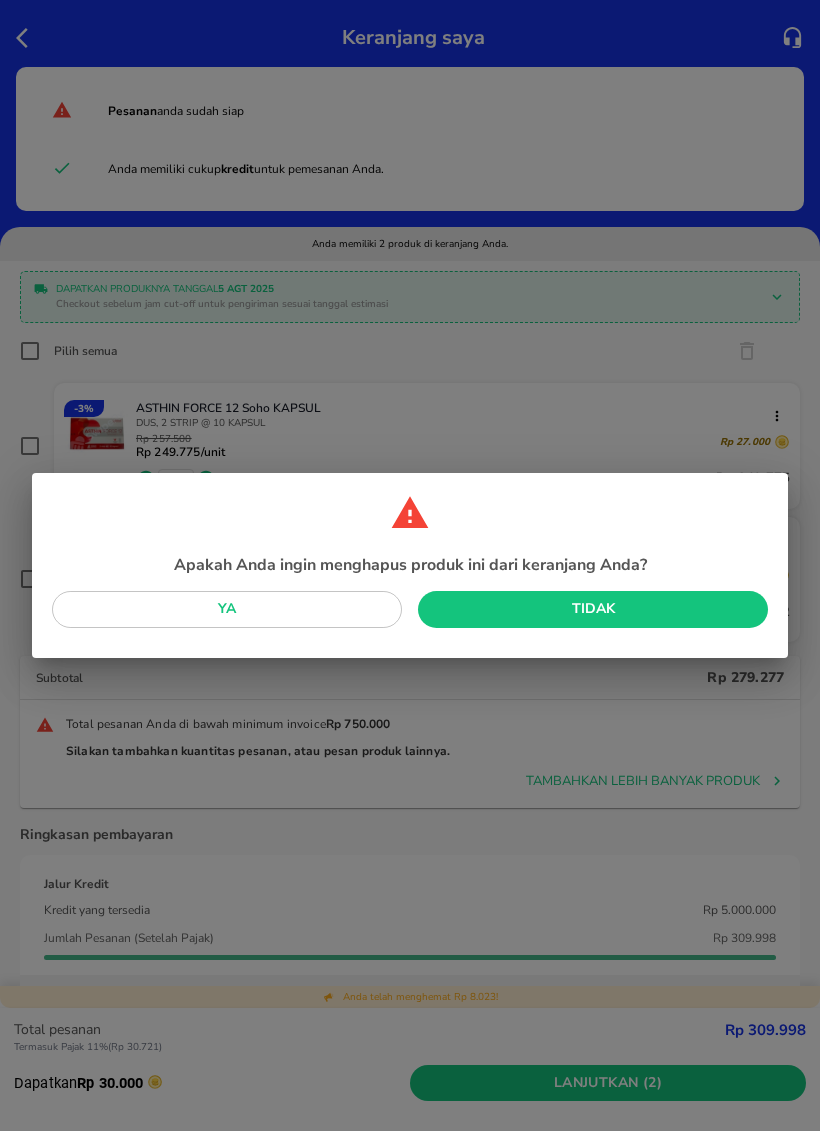 click on "Ya" at bounding box center [227, 609] 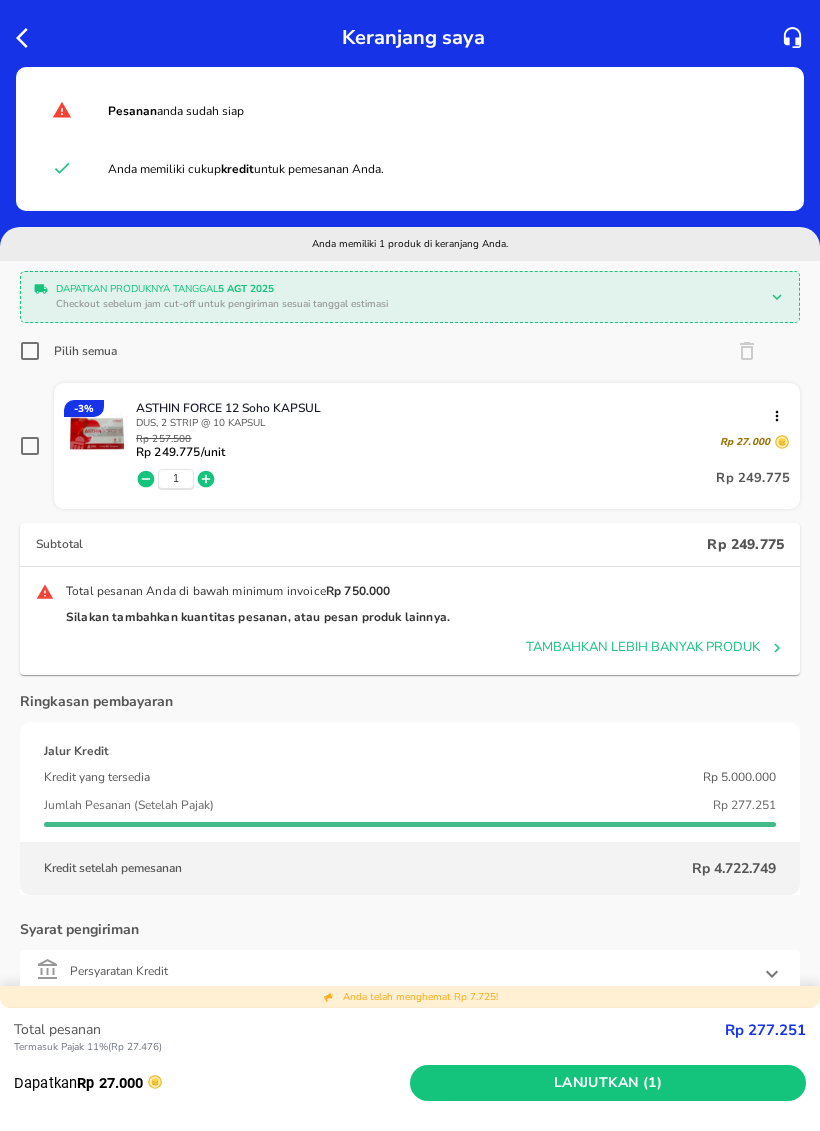 click 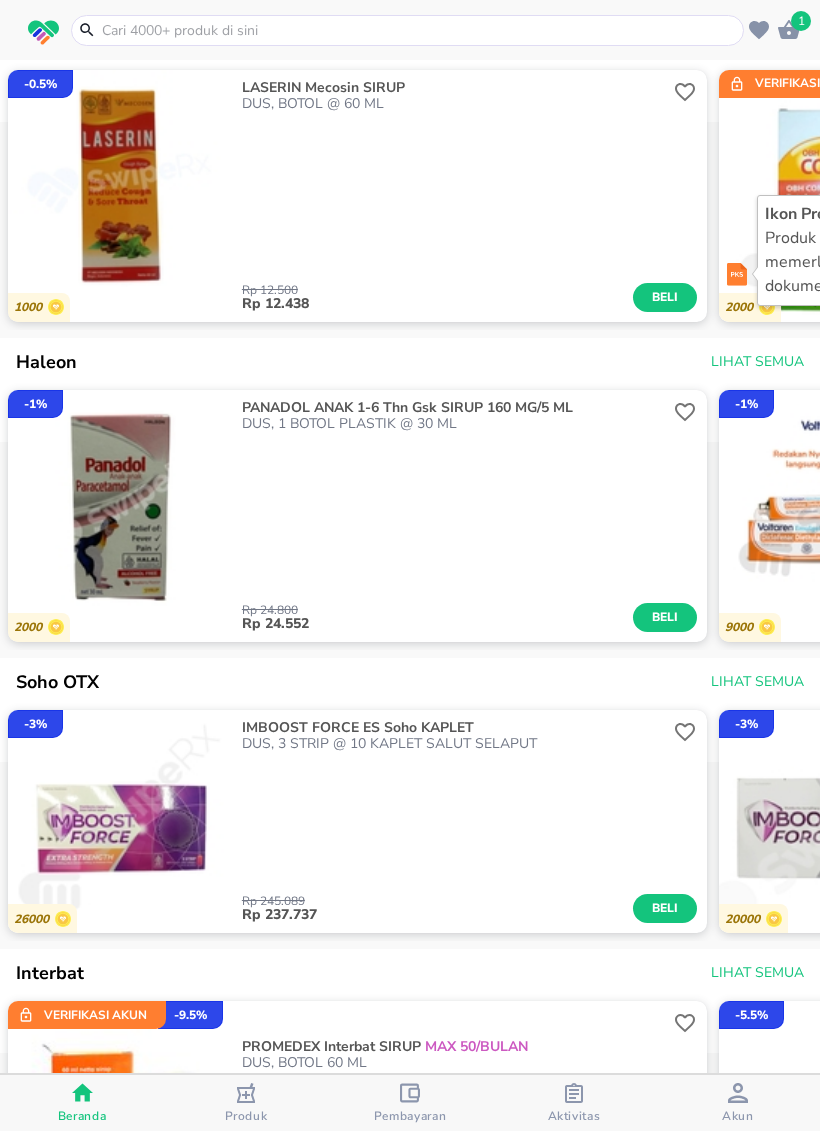 scroll, scrollTop: 3658, scrollLeft: 0, axis: vertical 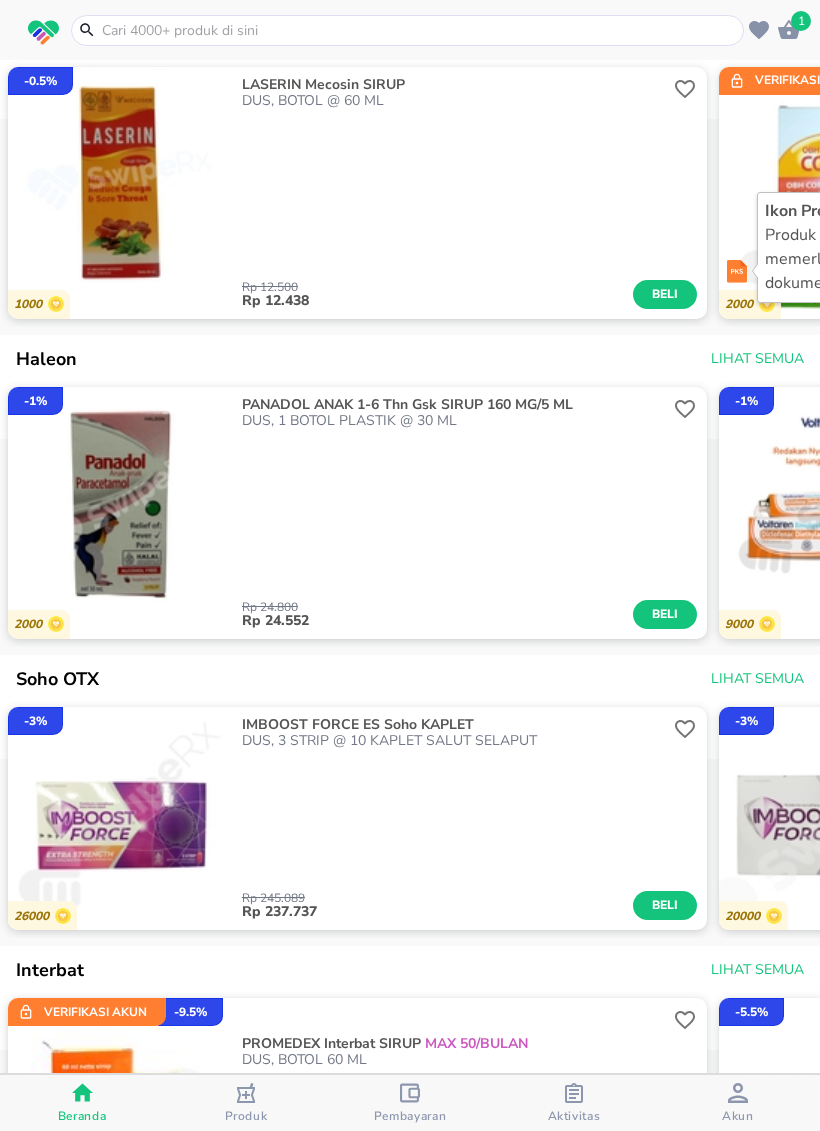 click on "Rp 24.800 Rp 24.552 Beli" at bounding box center (470, 529) 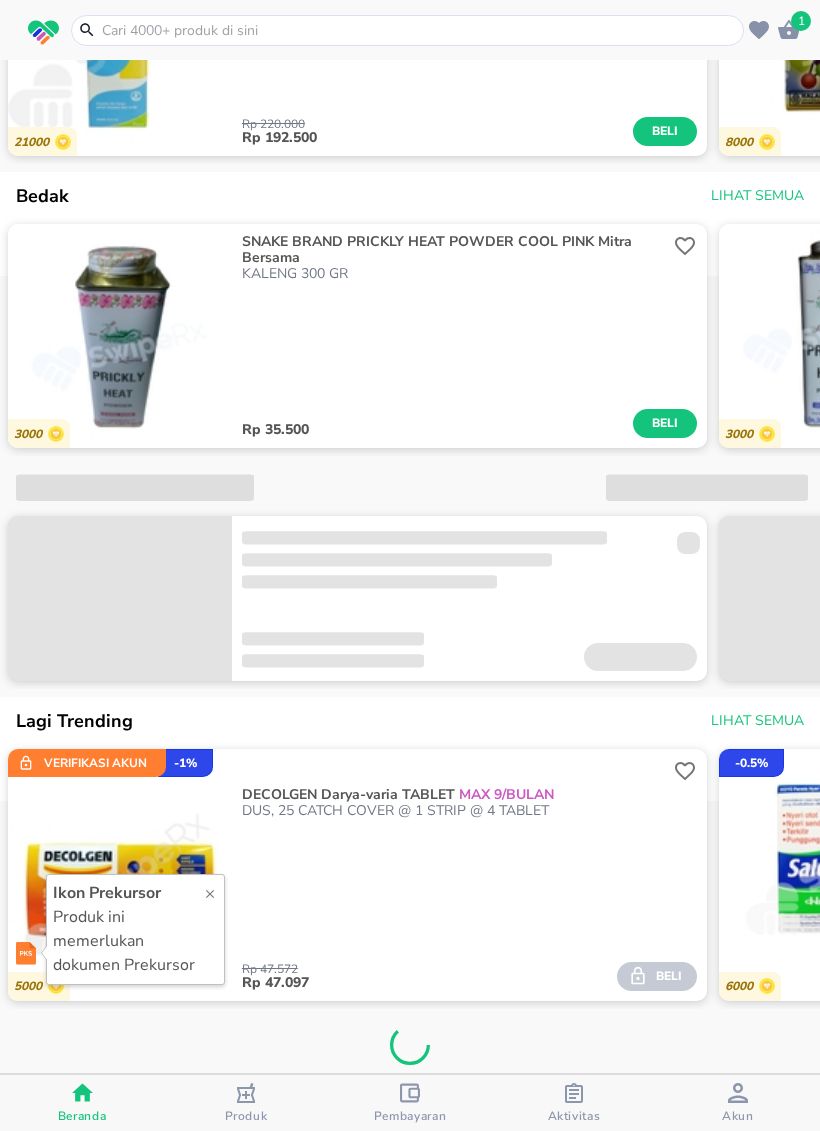 scroll, scrollTop: 6813, scrollLeft: 0, axis: vertical 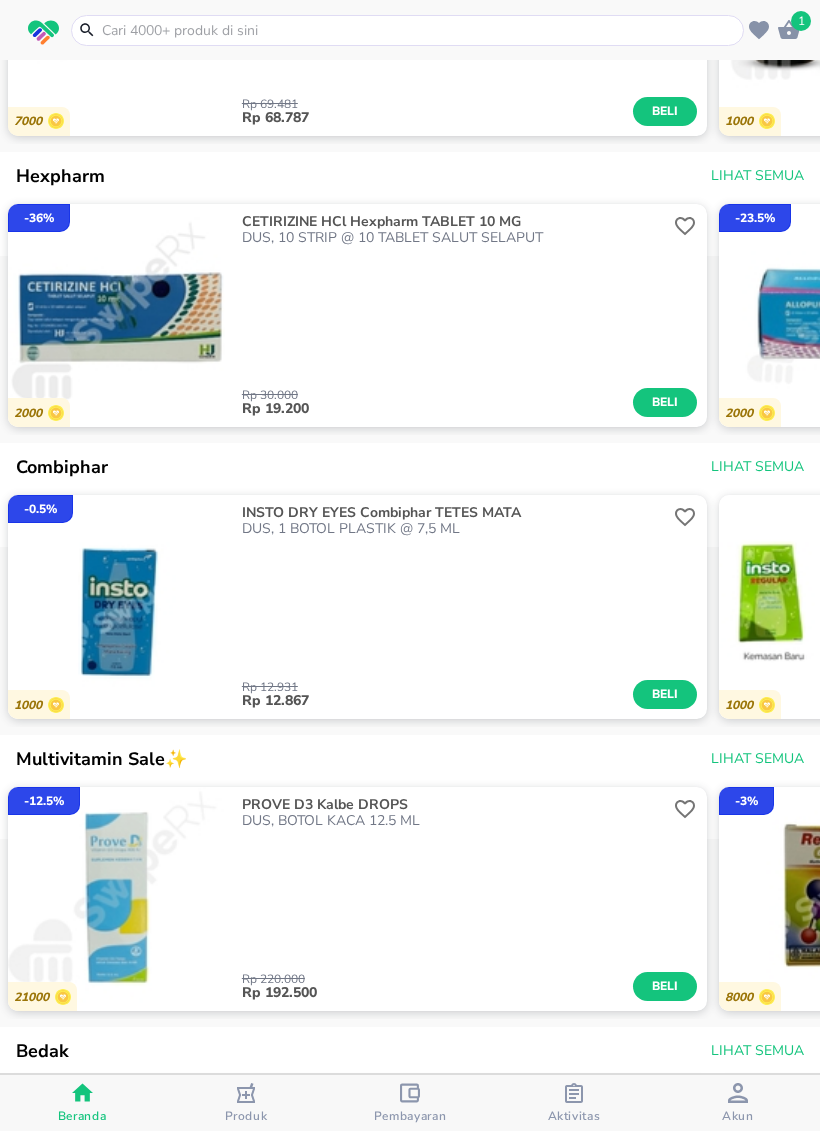 click on "1" at bounding box center [410, 30] 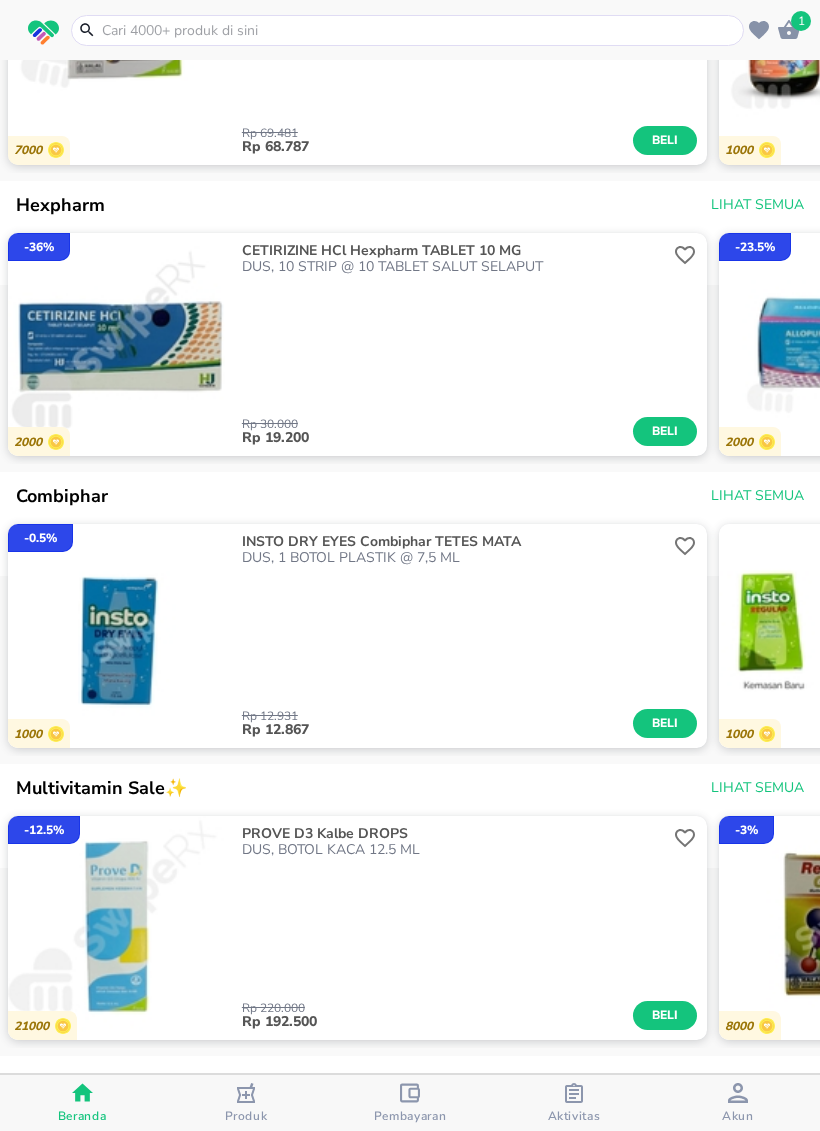 scroll, scrollTop: 5929, scrollLeft: 0, axis: vertical 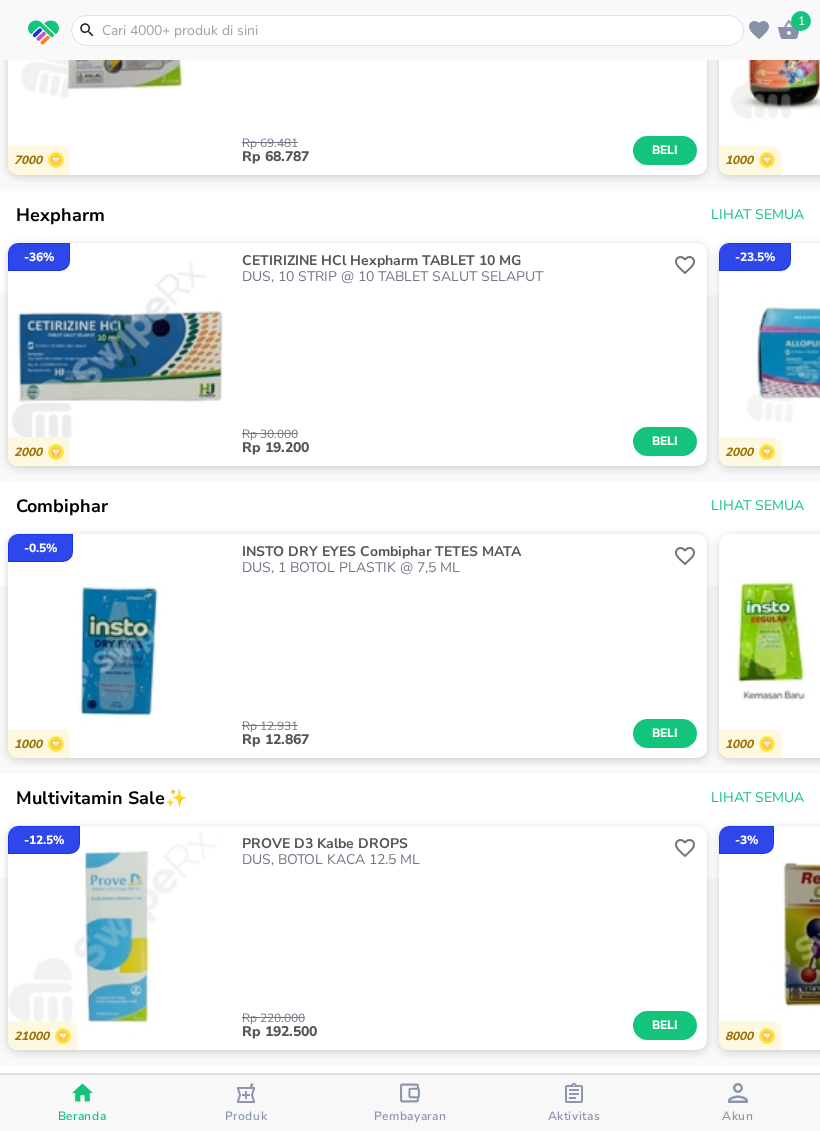 click on "FATIGON Kalbe KAPLET DUS, 10 STRIP @ 6 KAPLET SALUT SELAPUT Rp 69.481 Rp 68.787 Beli" at bounding box center [470, 49] 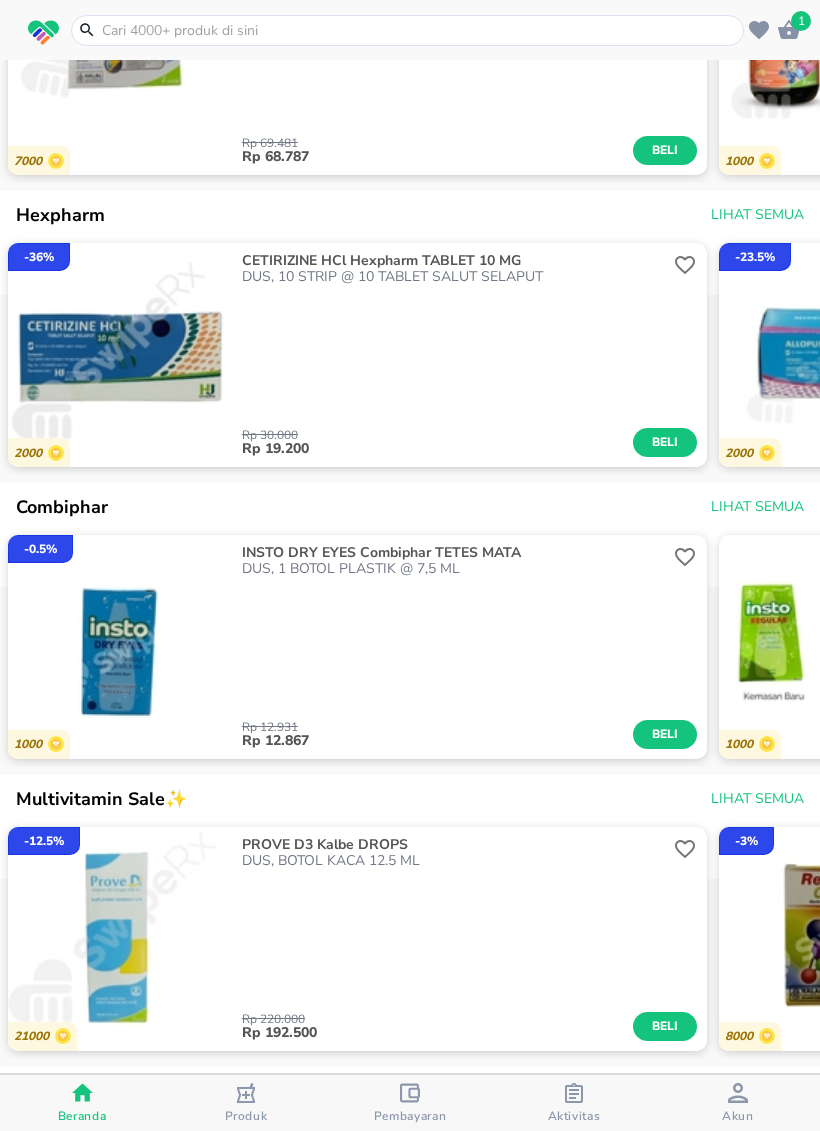 click at bounding box center (419, 30) 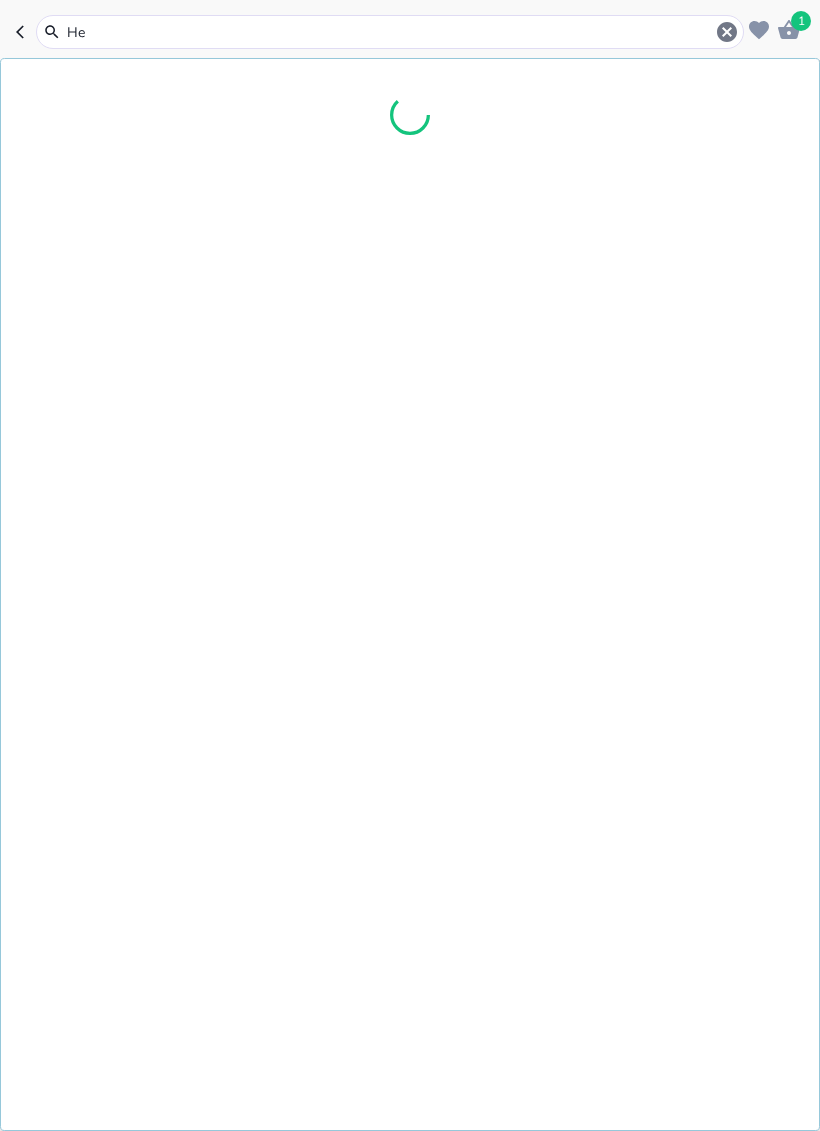 type on "H" 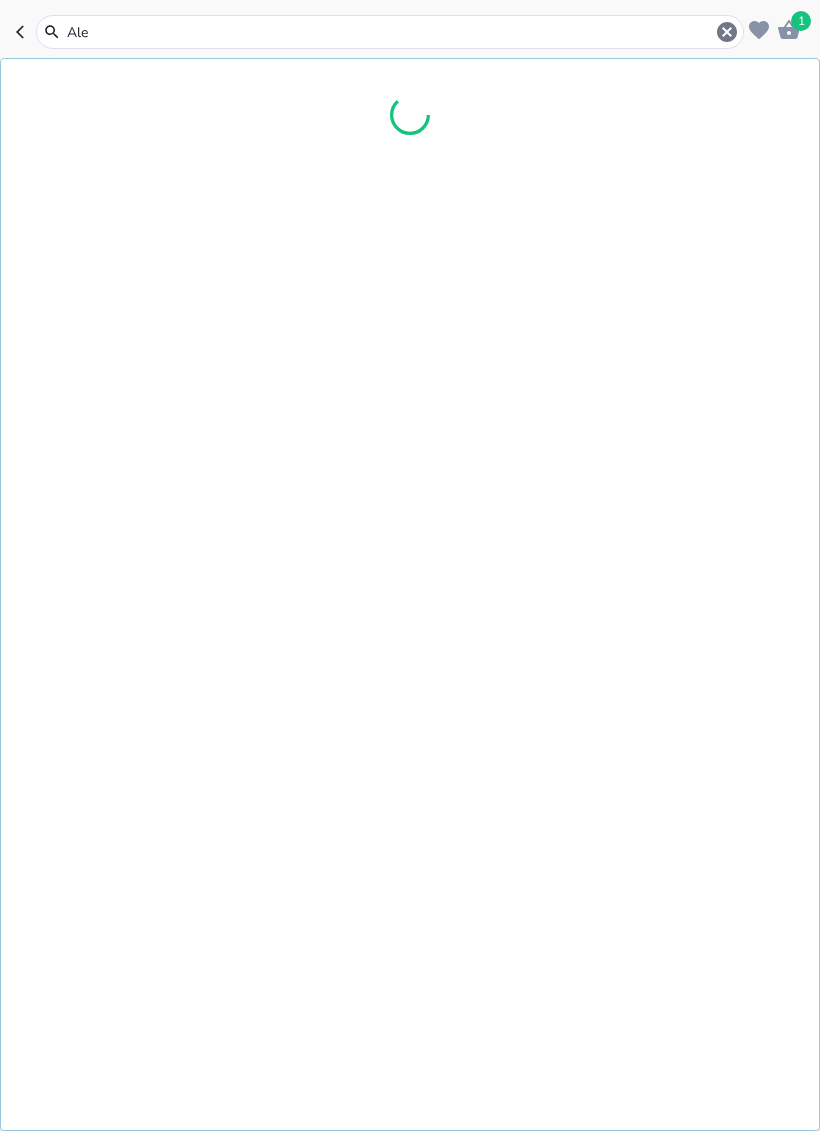 type on "Aler" 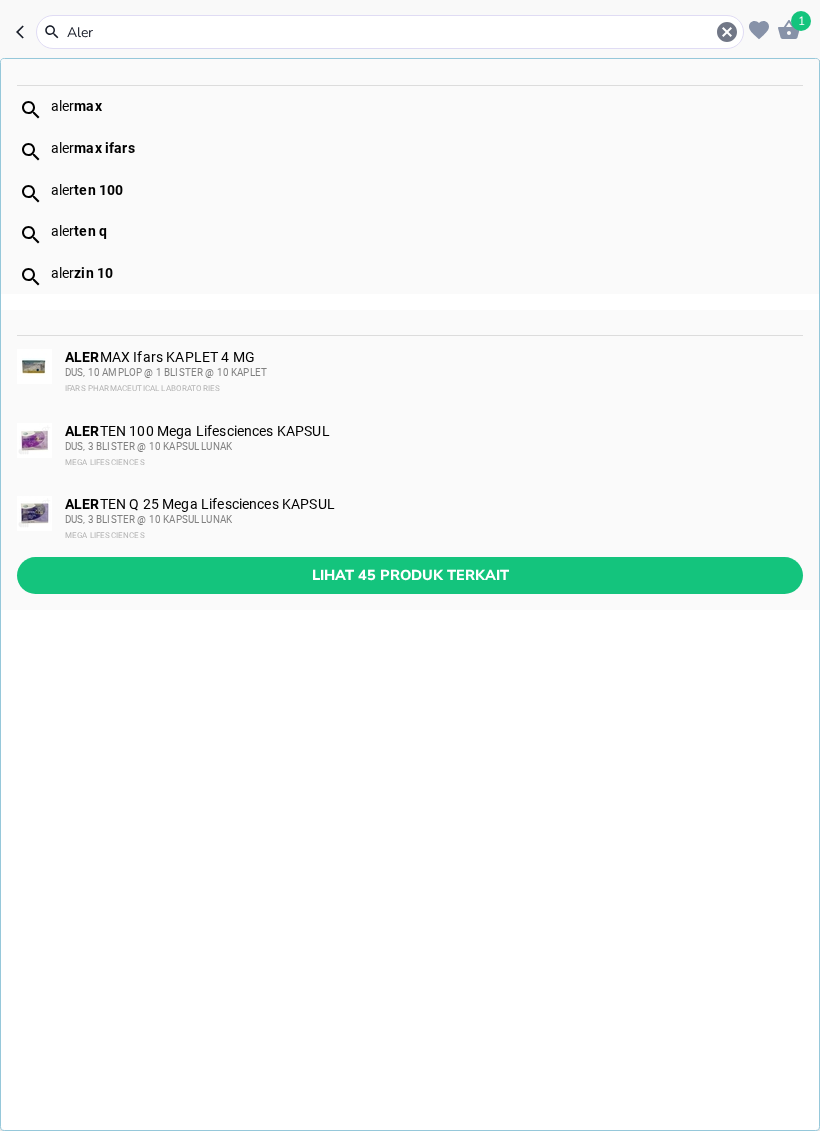 click on "zin 10" at bounding box center [93, 273] 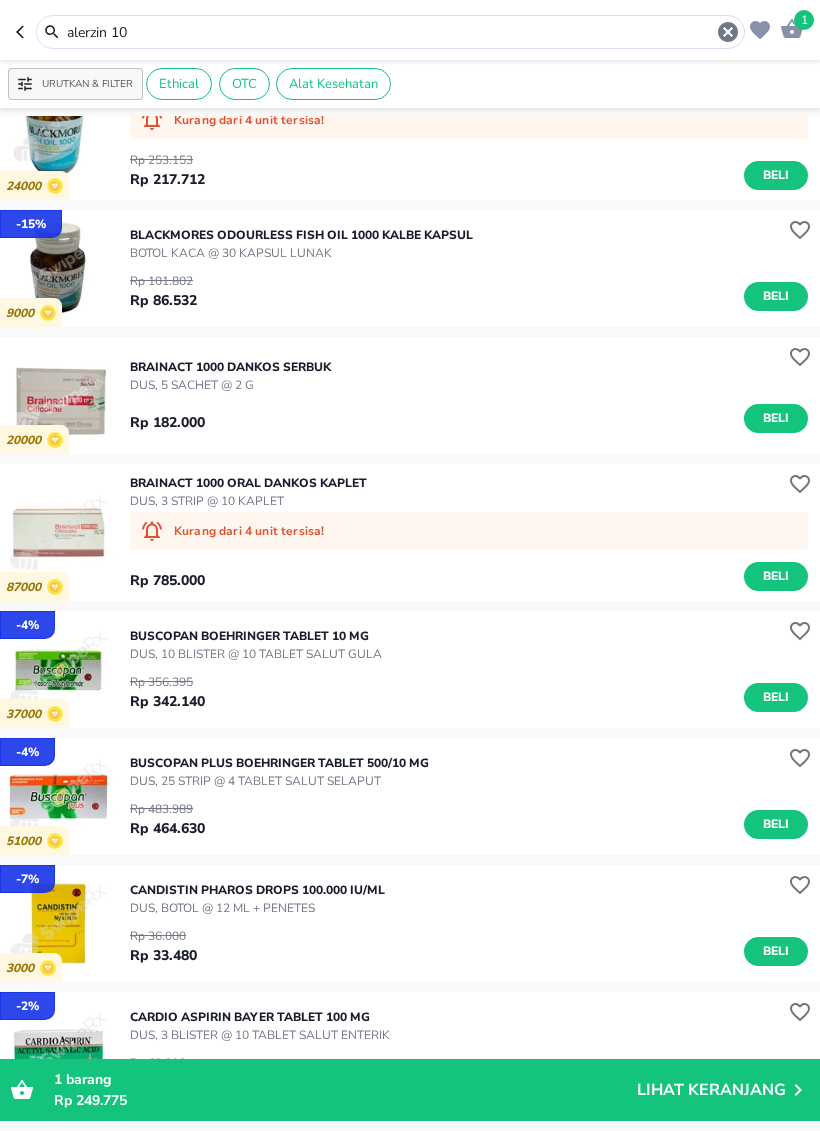 scroll, scrollTop: 5023, scrollLeft: 0, axis: vertical 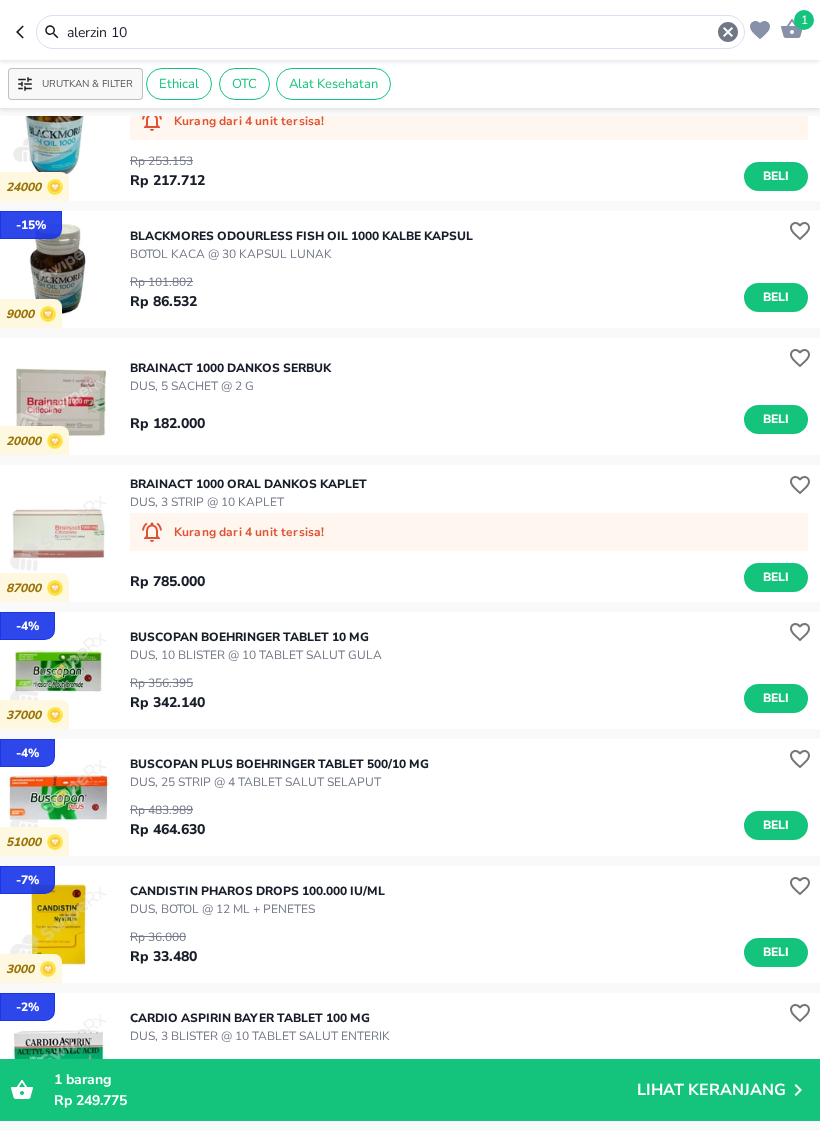 click 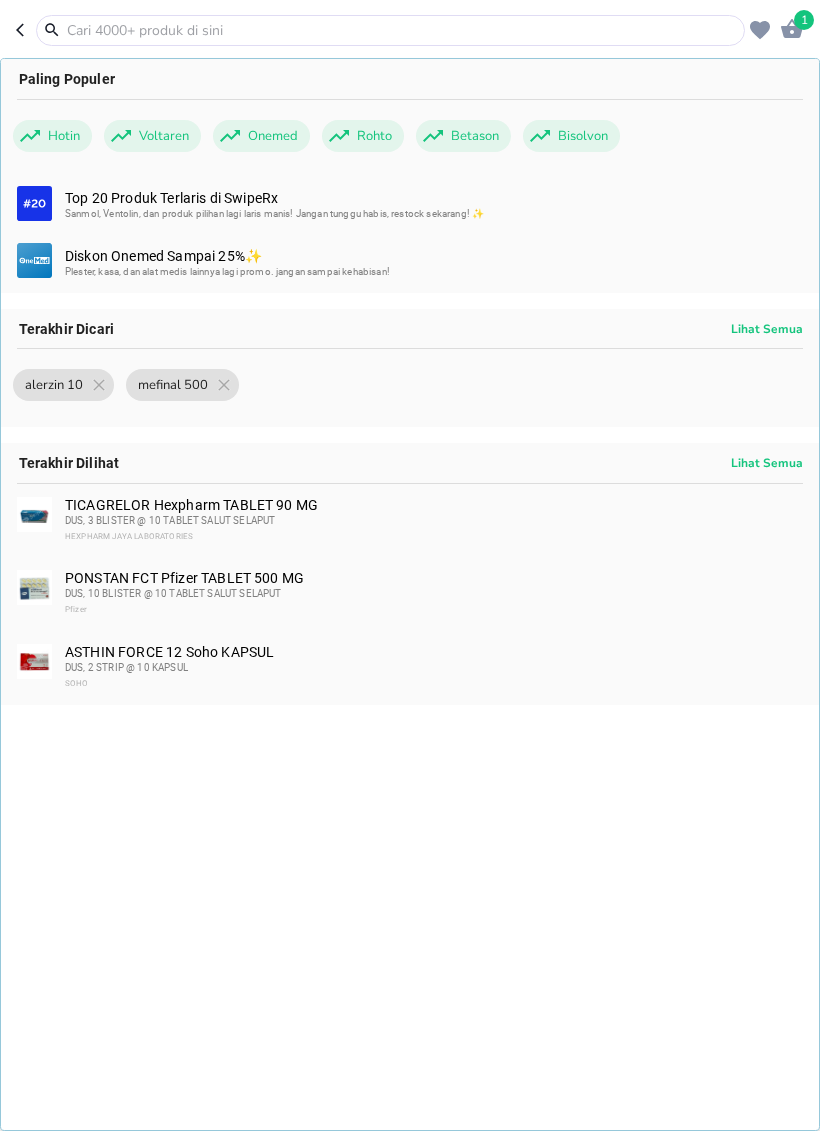 click at bounding box center [402, 30] 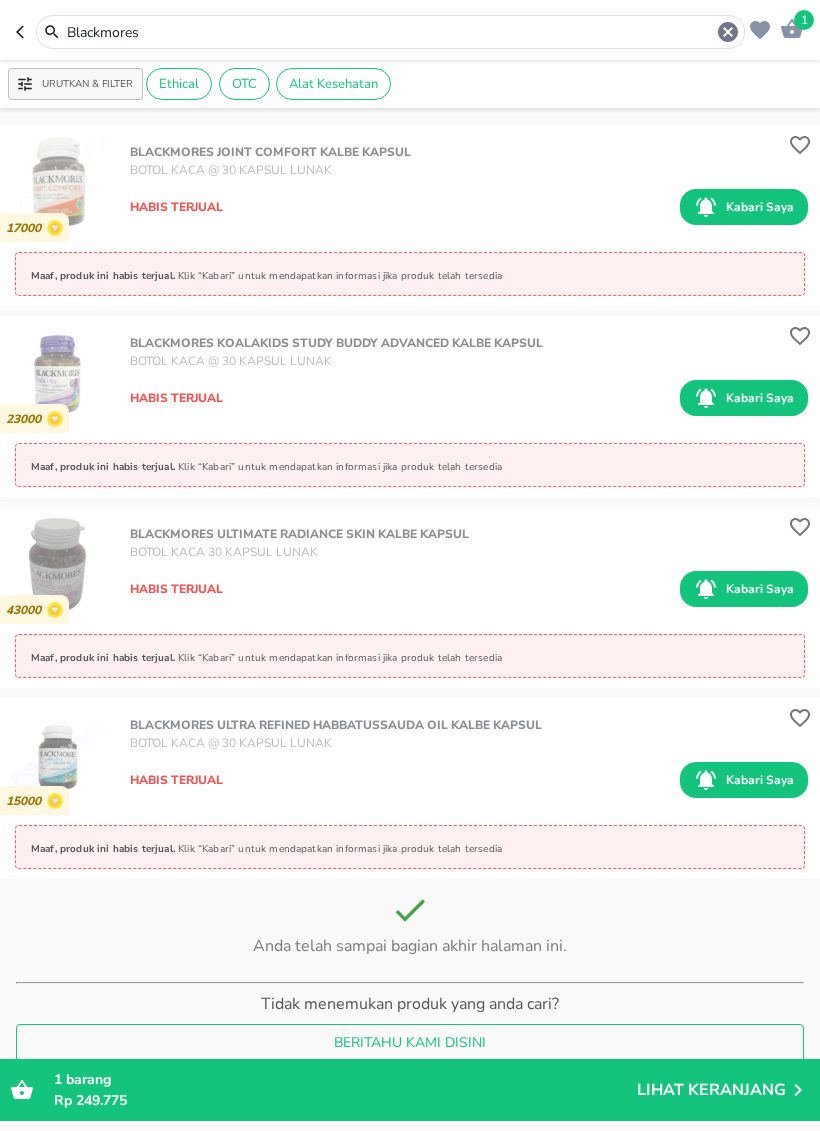 scroll, scrollTop: 4367, scrollLeft: 0, axis: vertical 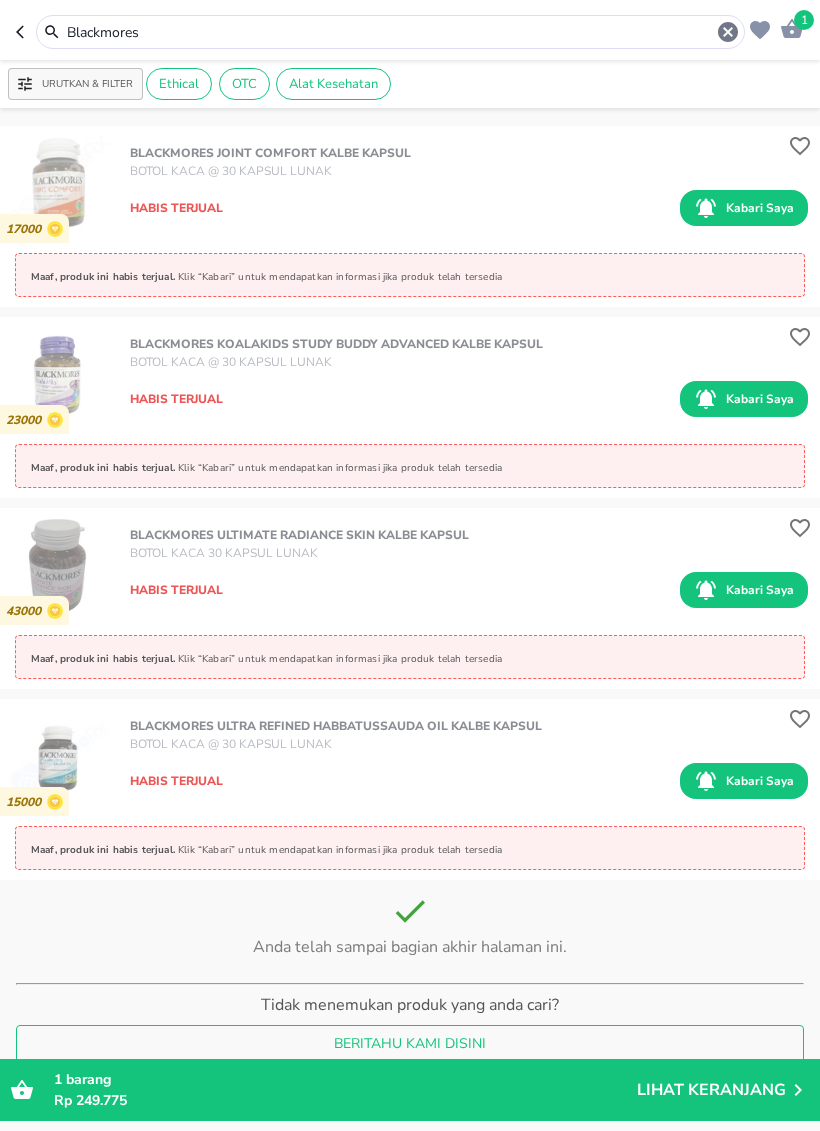 click on "Kabari saya" at bounding box center [760, 781] 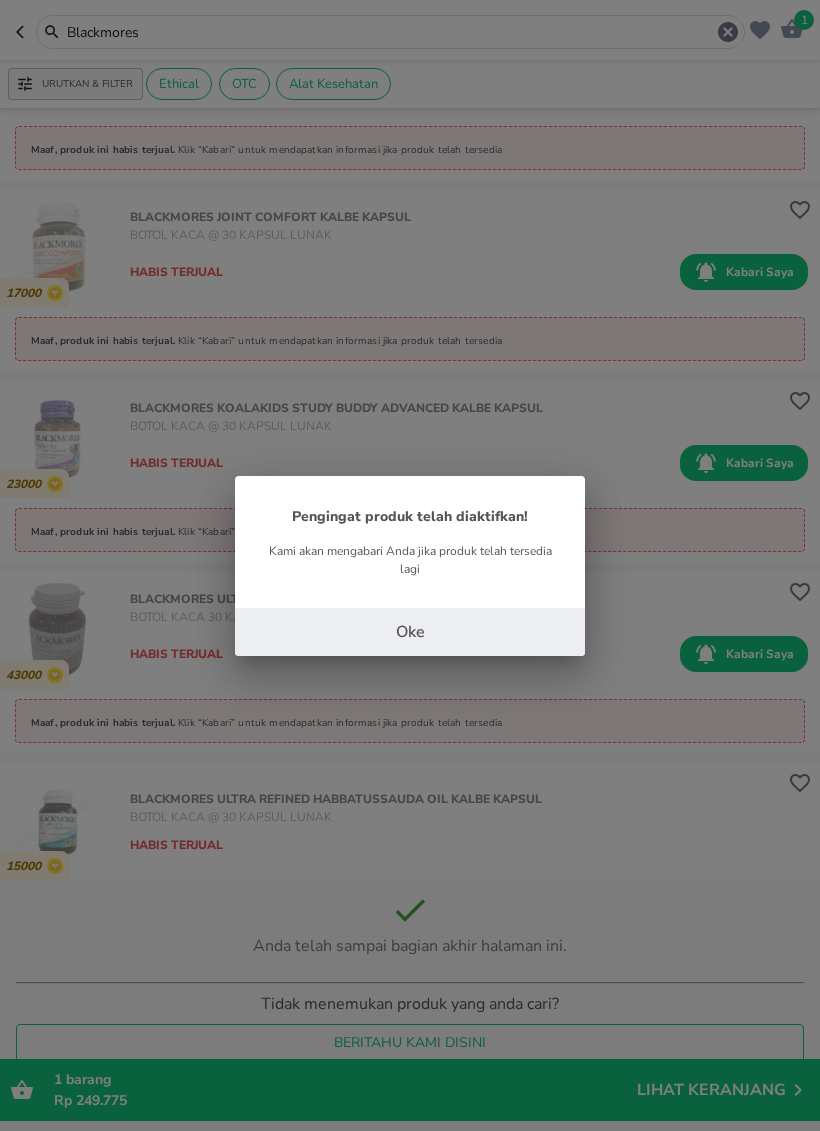 scroll, scrollTop: 4302, scrollLeft: 0, axis: vertical 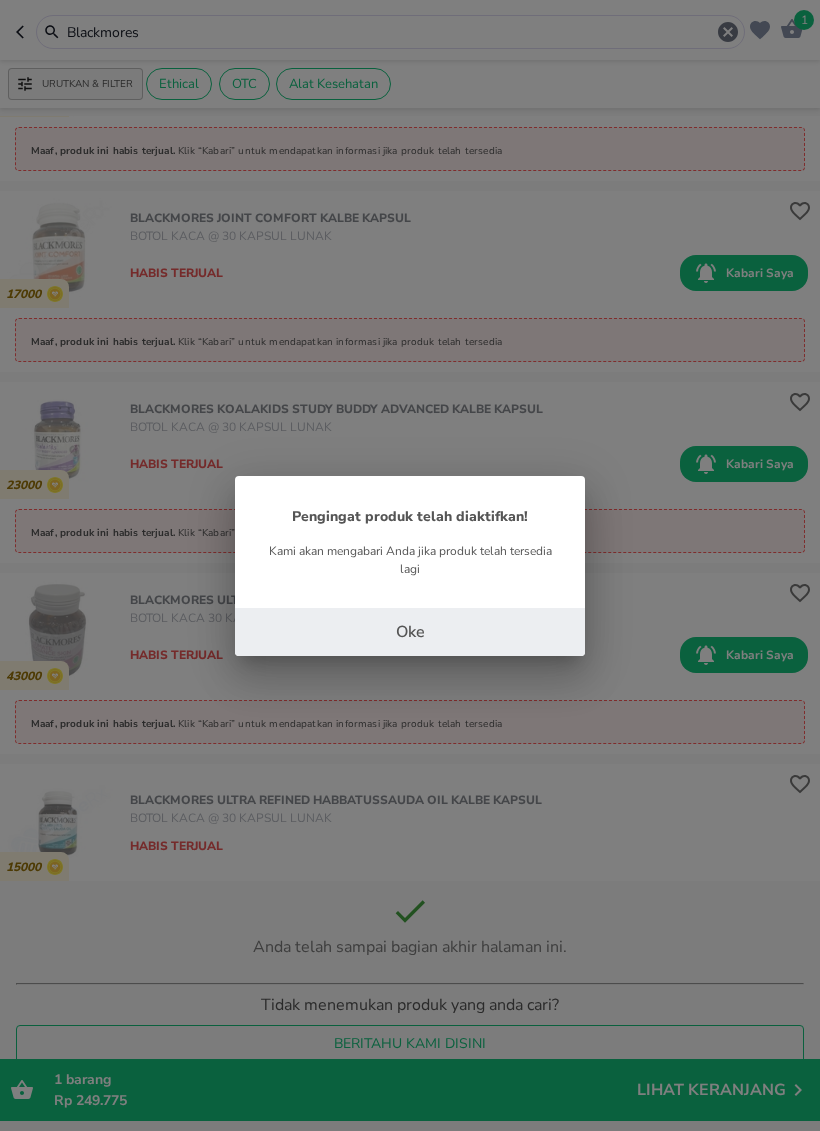 click on "Oke" at bounding box center [410, 632] 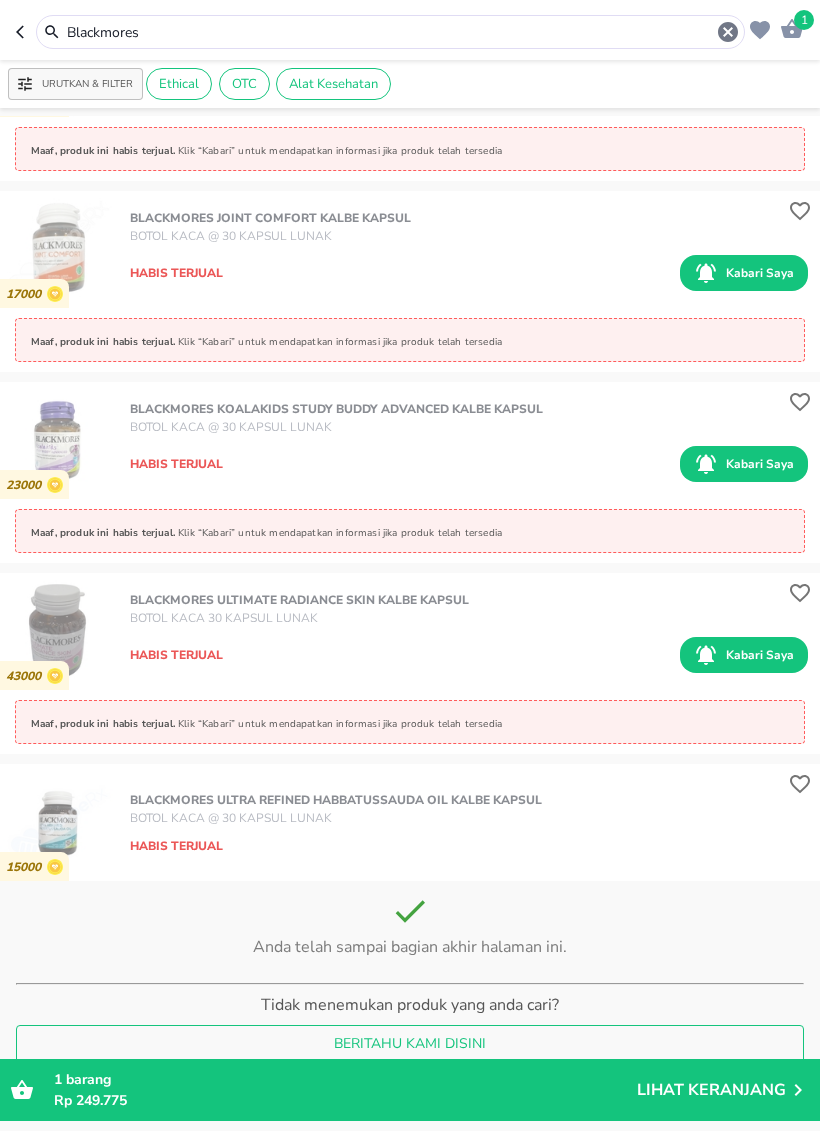 click on "Habis terjual" at bounding box center [469, 841] 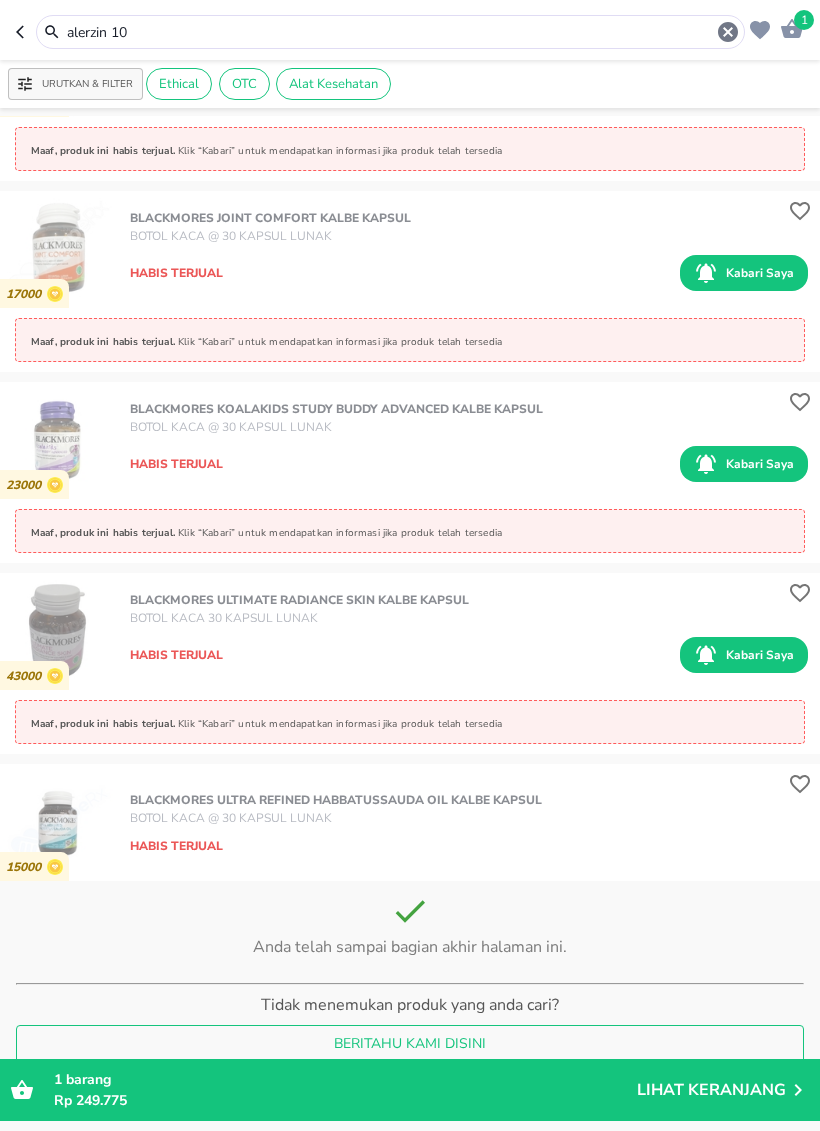 scroll, scrollTop: 0, scrollLeft: 0, axis: both 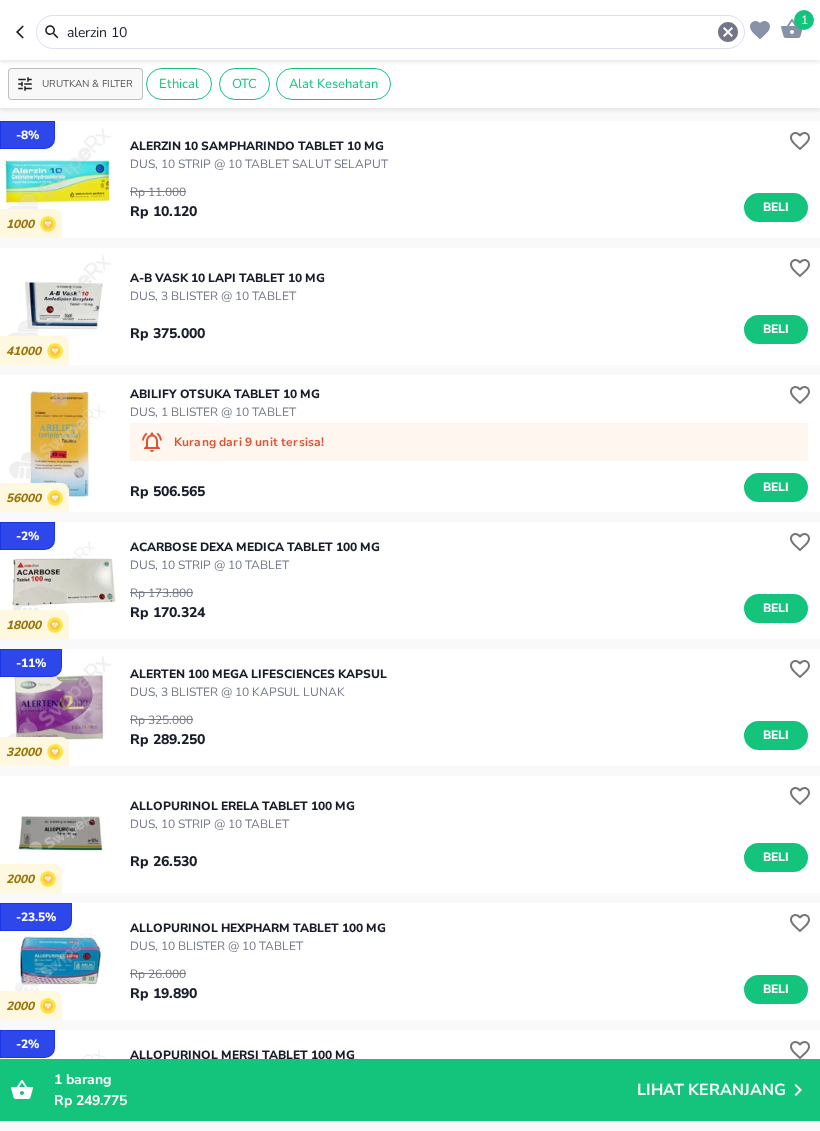 click at bounding box center [26, 32] 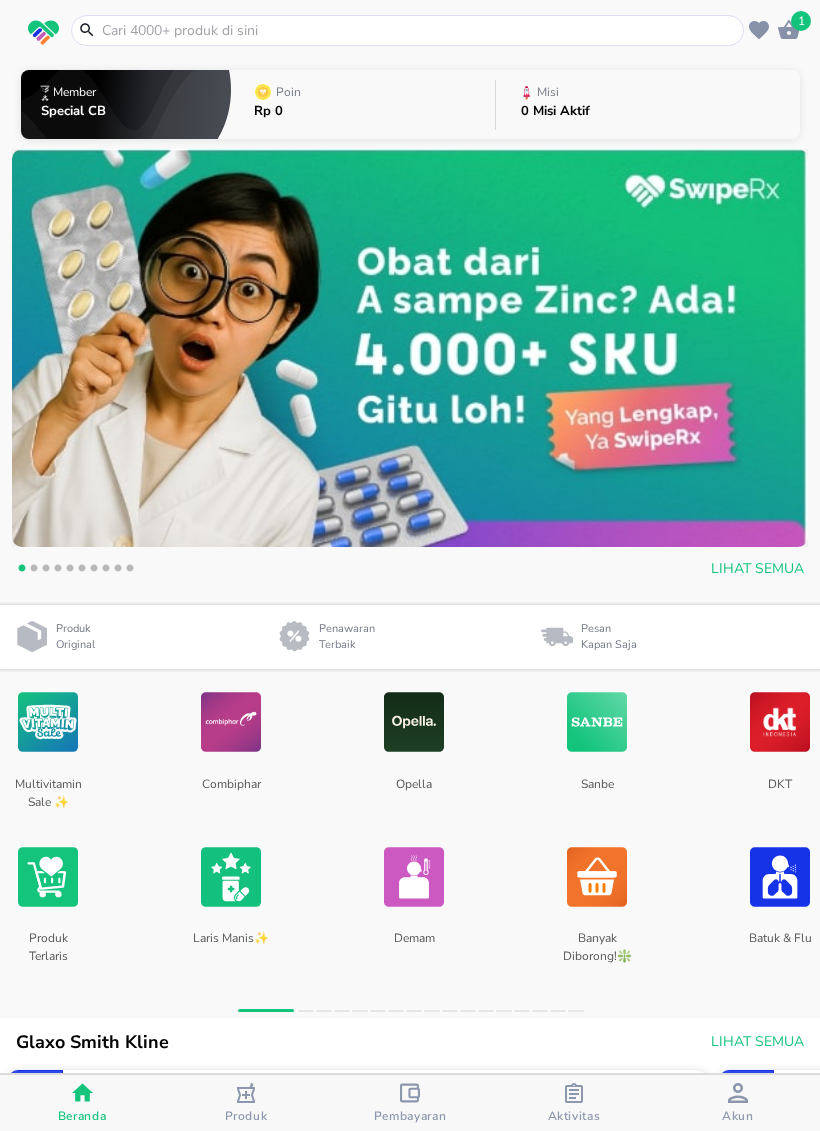 click on "Special CB" at bounding box center [73, 111] 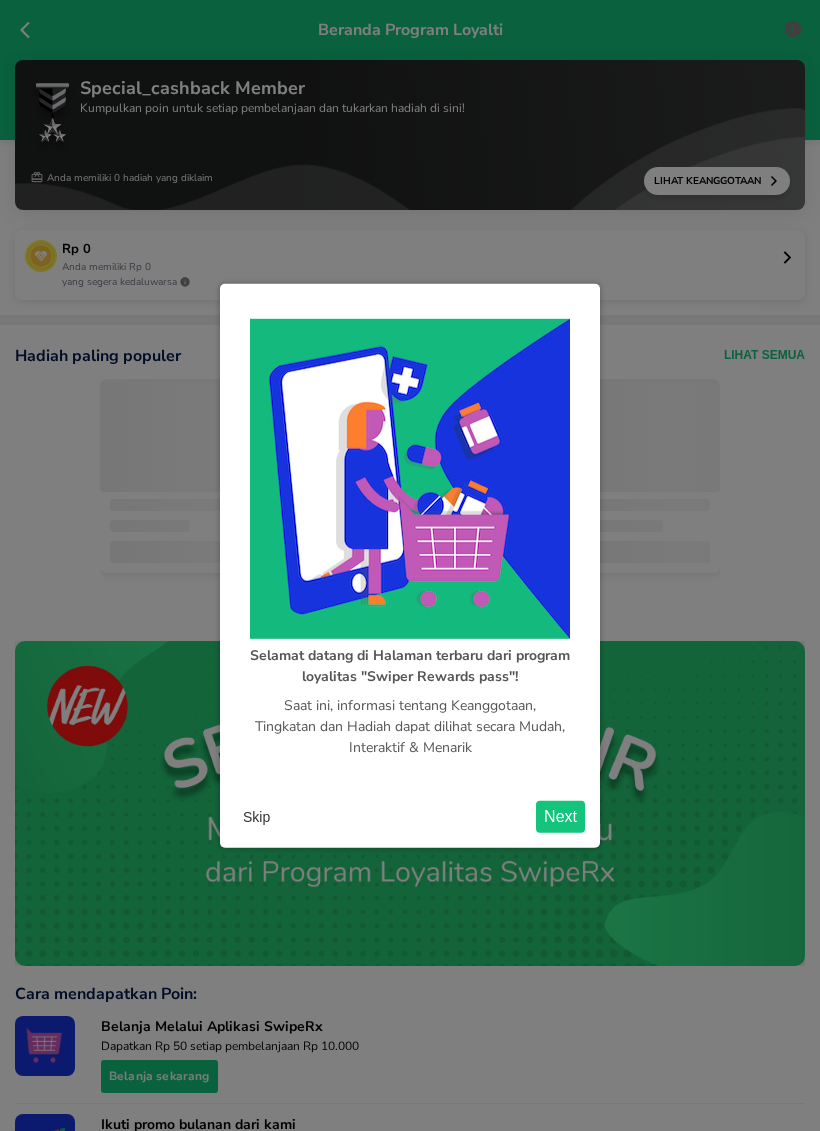 click on "Skip" at bounding box center (256, 817) 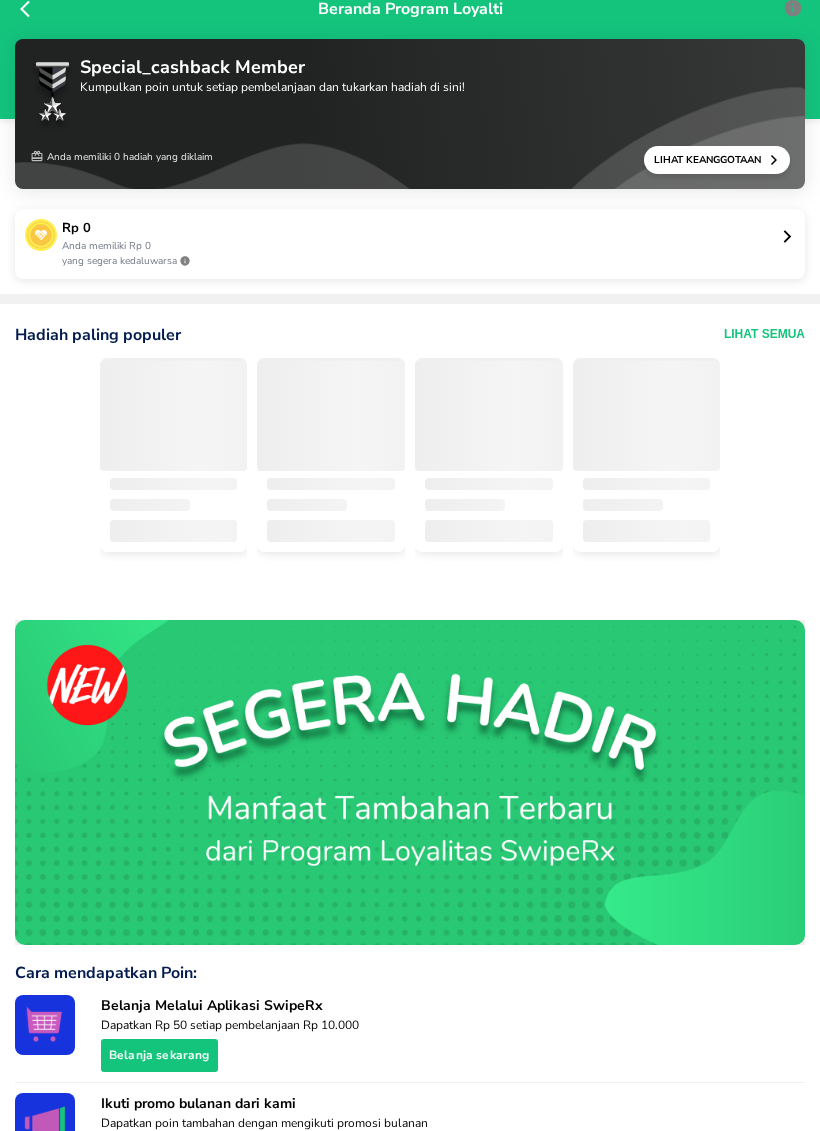 scroll, scrollTop: 20, scrollLeft: 0, axis: vertical 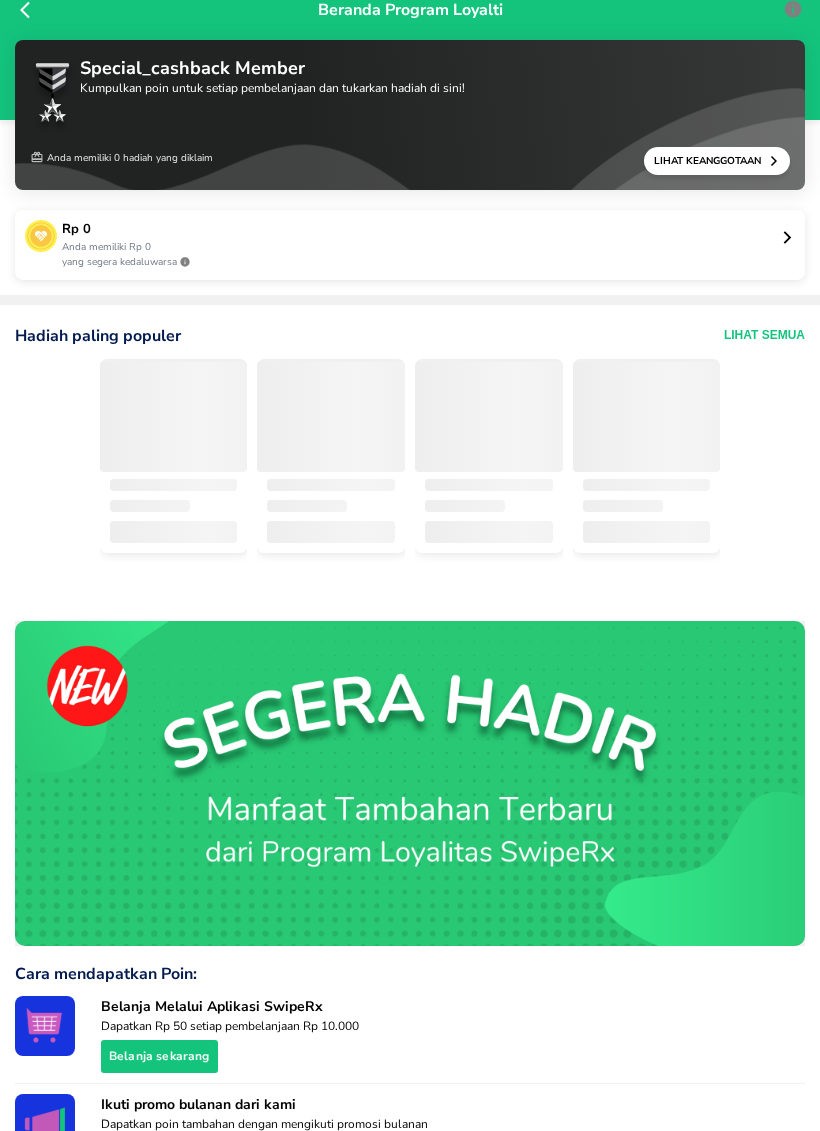 click on "Lihat Keanggotaan" at bounding box center [711, 161] 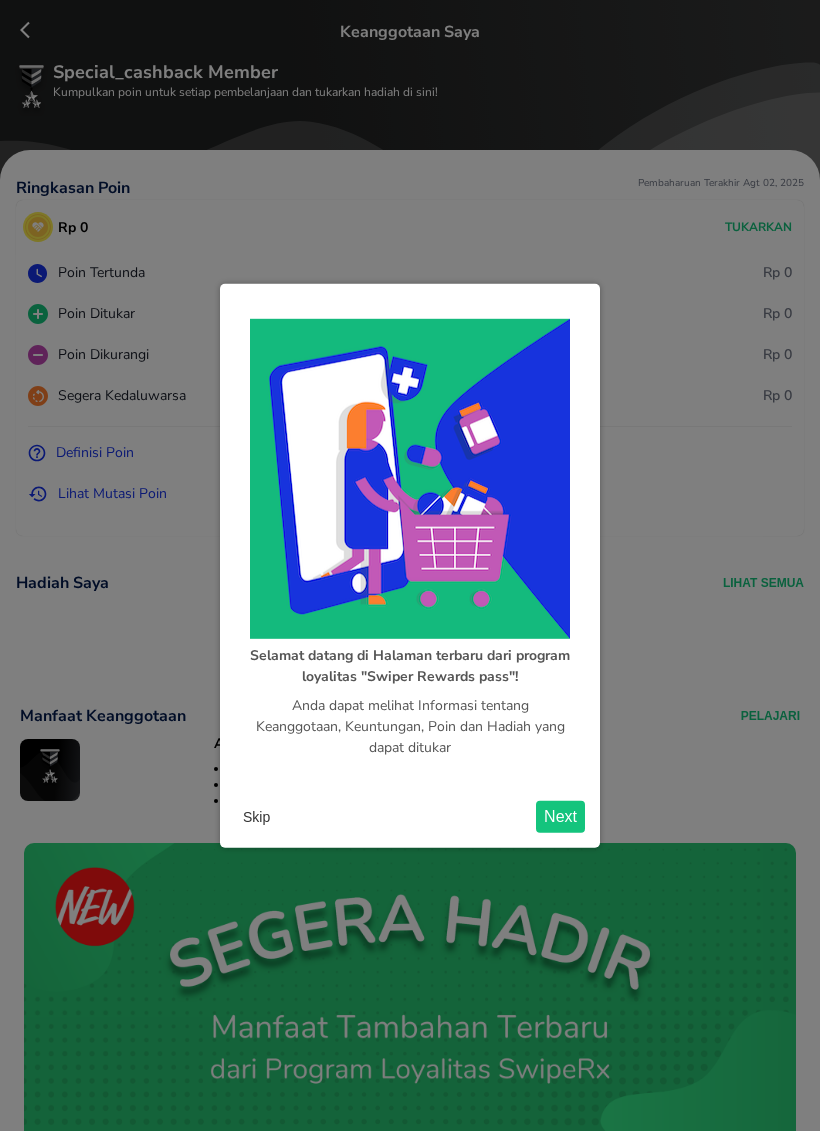 click on "Next" at bounding box center (560, 817) 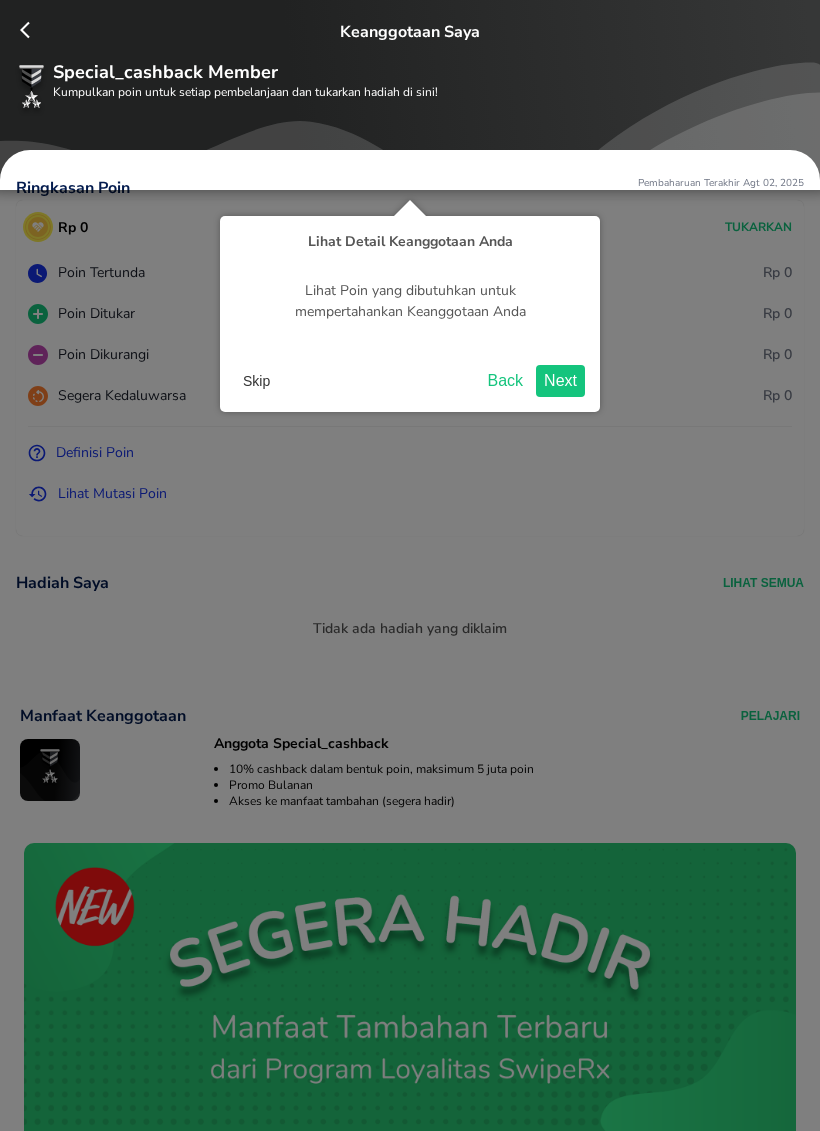 click on "Next" at bounding box center [560, 381] 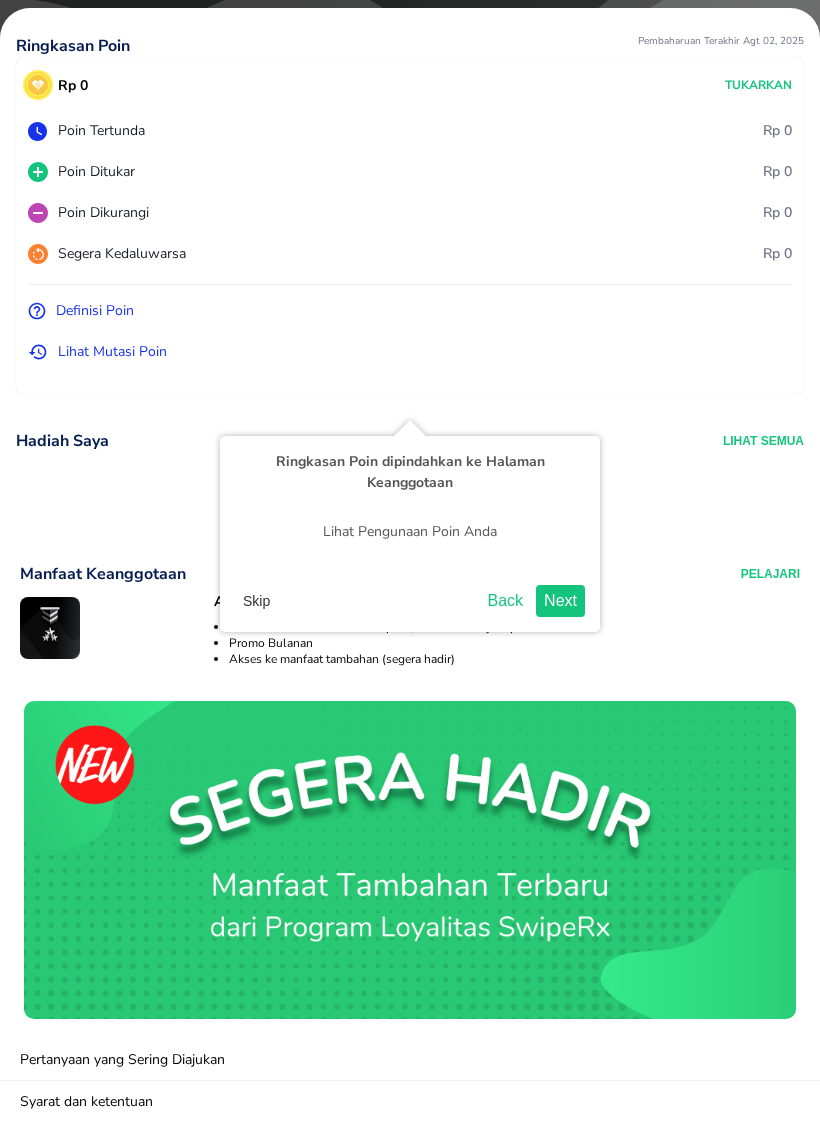 scroll, scrollTop: 146, scrollLeft: 0, axis: vertical 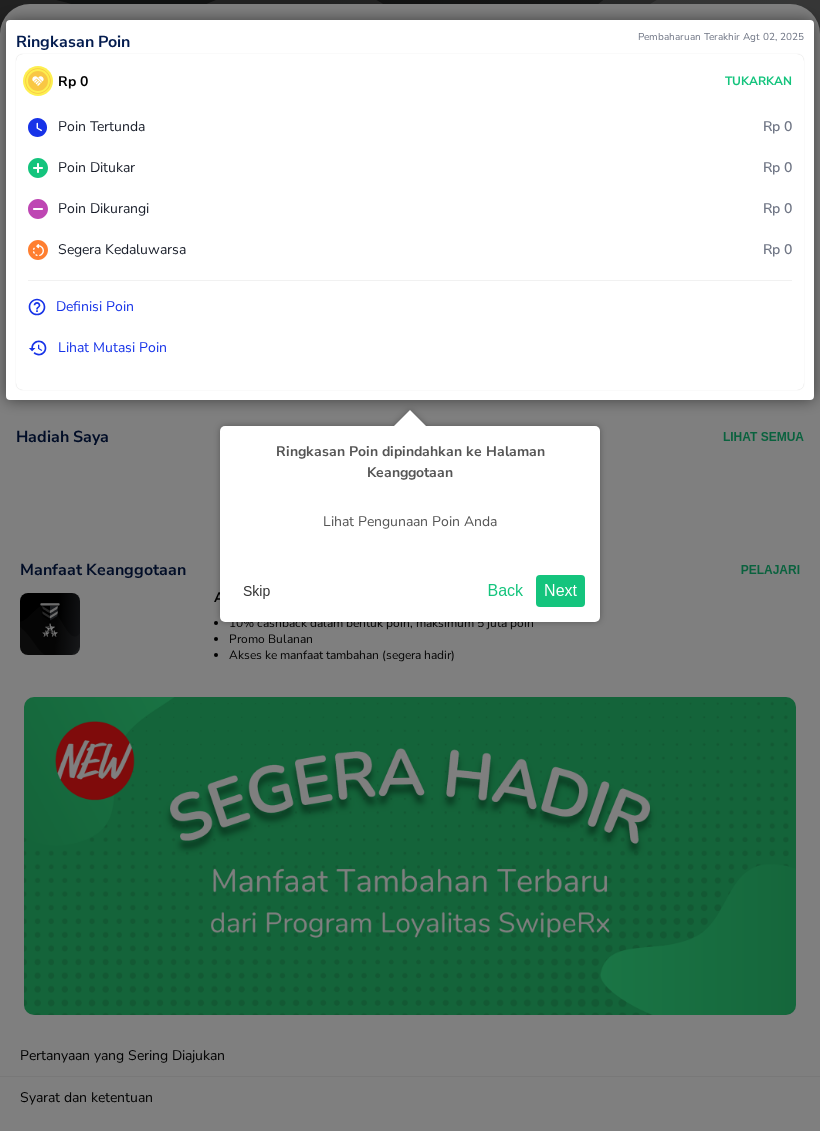 click on "Skip" at bounding box center (256, 591) 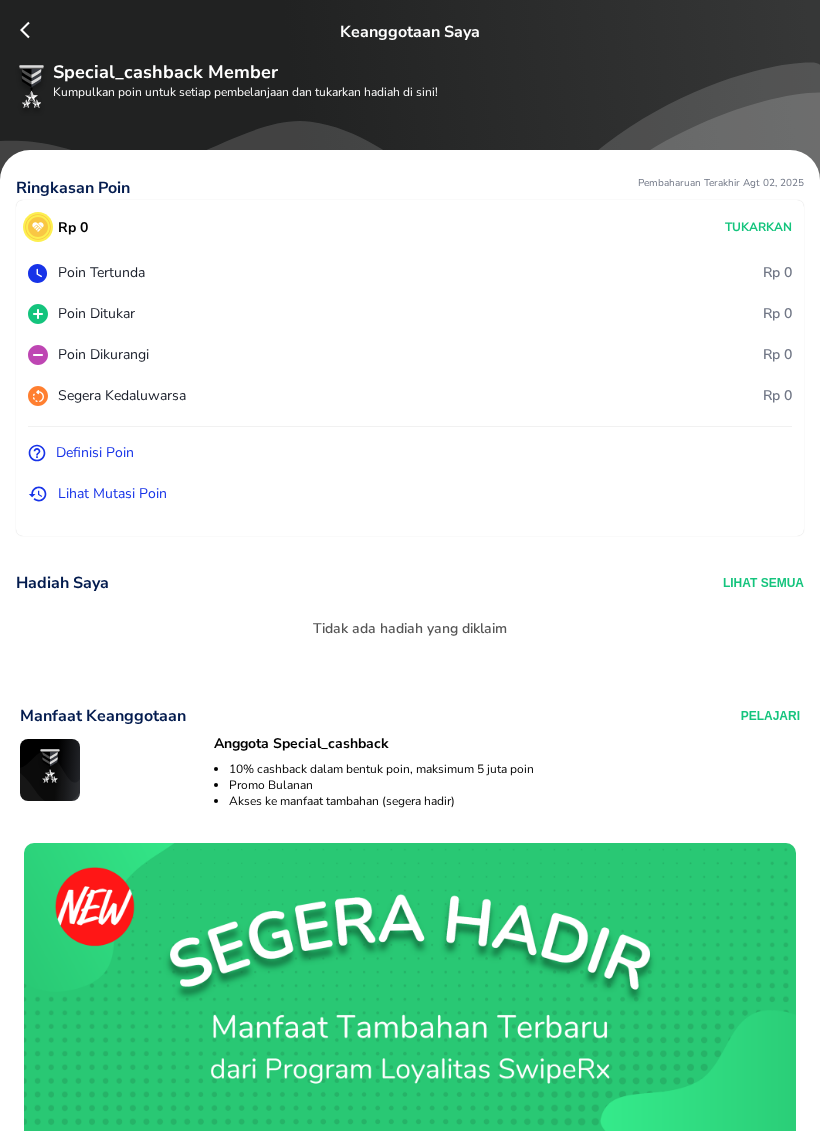 scroll, scrollTop: 0, scrollLeft: 0, axis: both 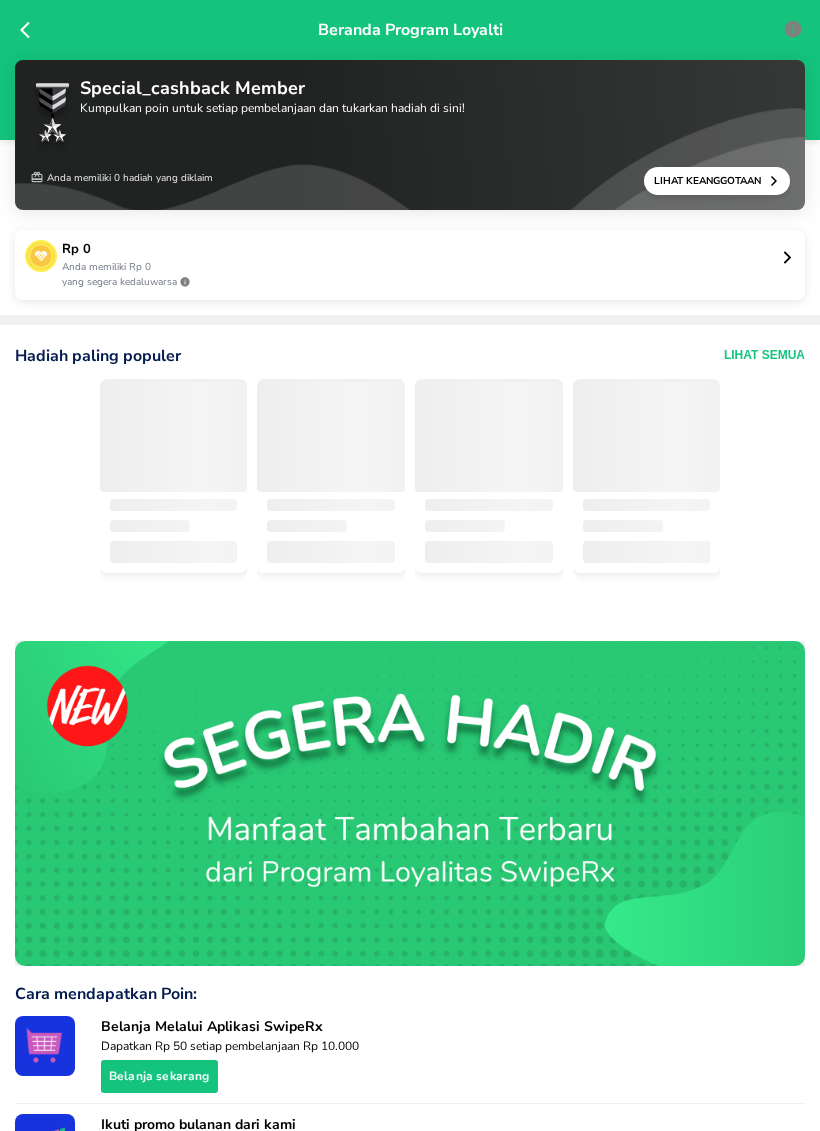 click 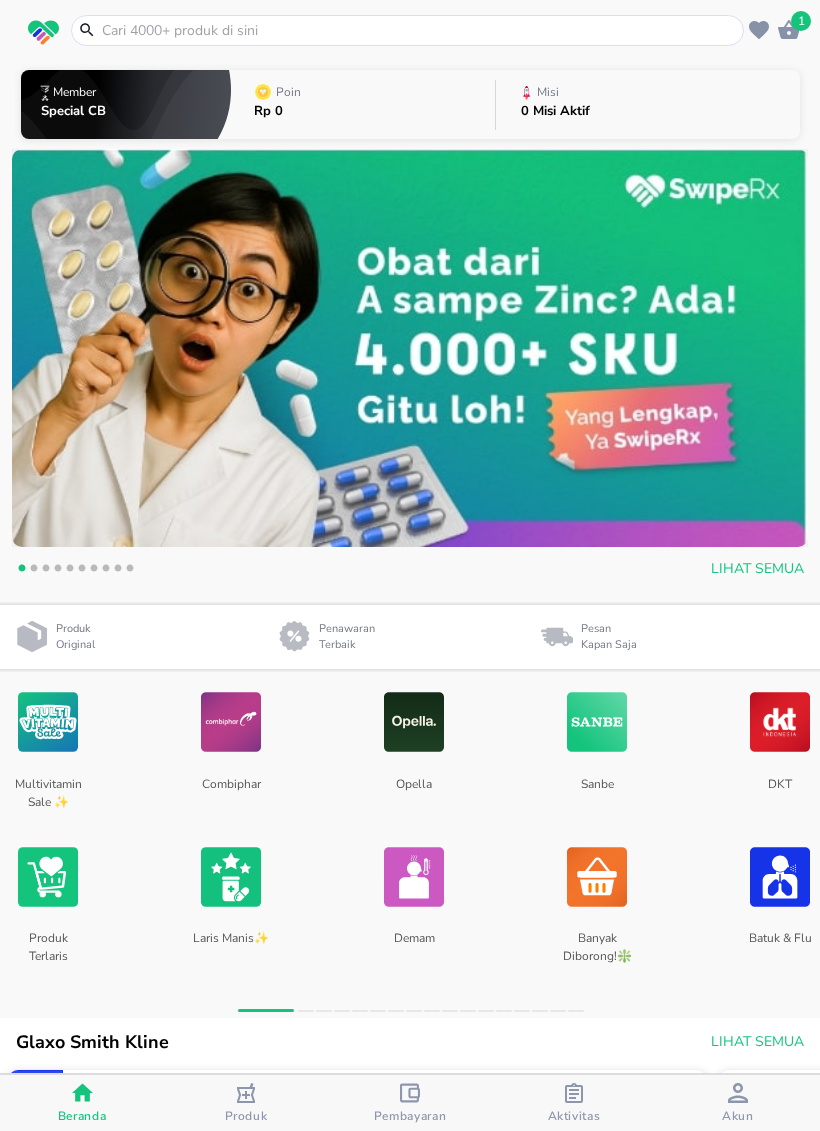 click on "Misi" at bounding box center (559, 92) 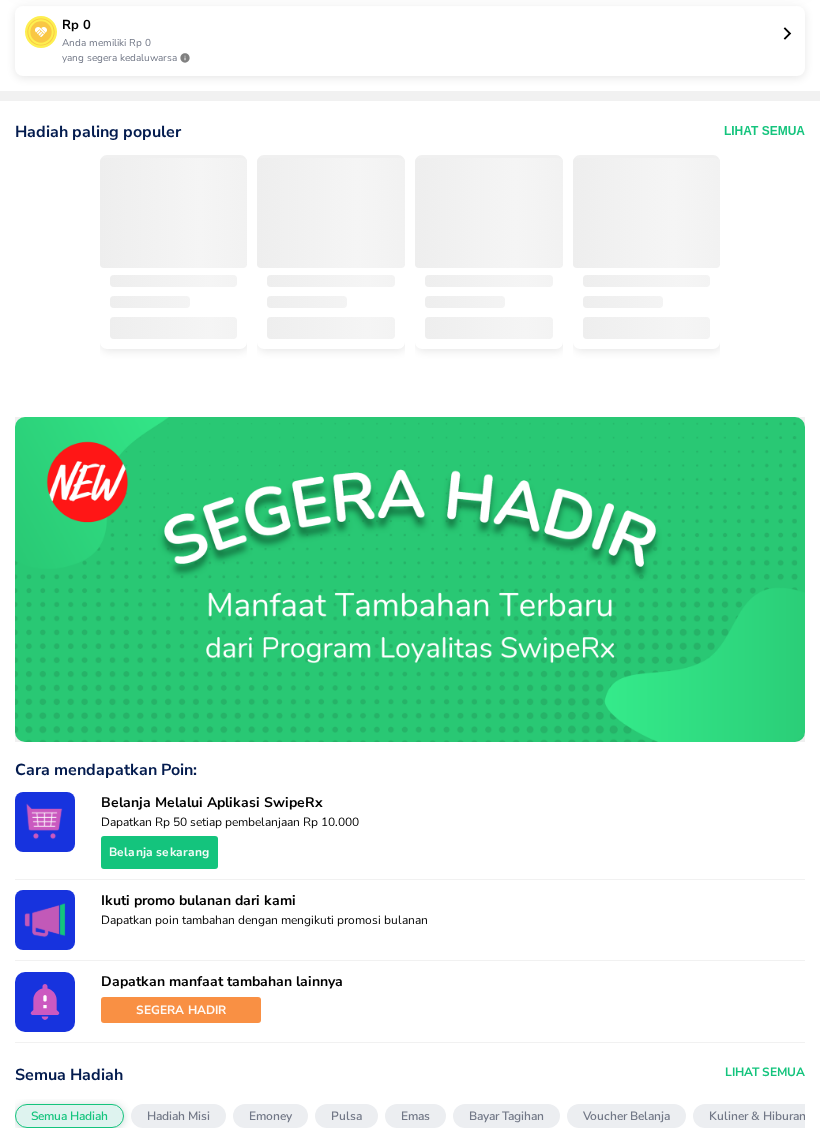 scroll, scrollTop: 229, scrollLeft: 0, axis: vertical 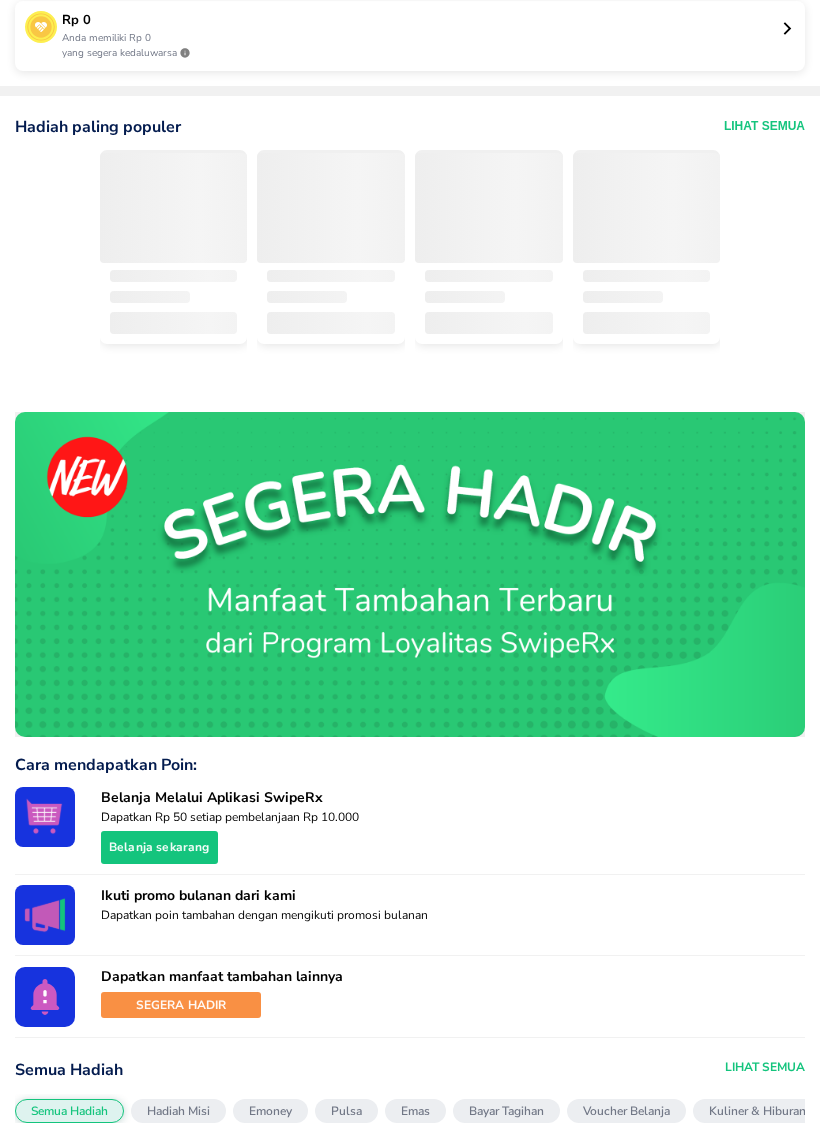 click on "Belanja sekarang" at bounding box center [159, 847] 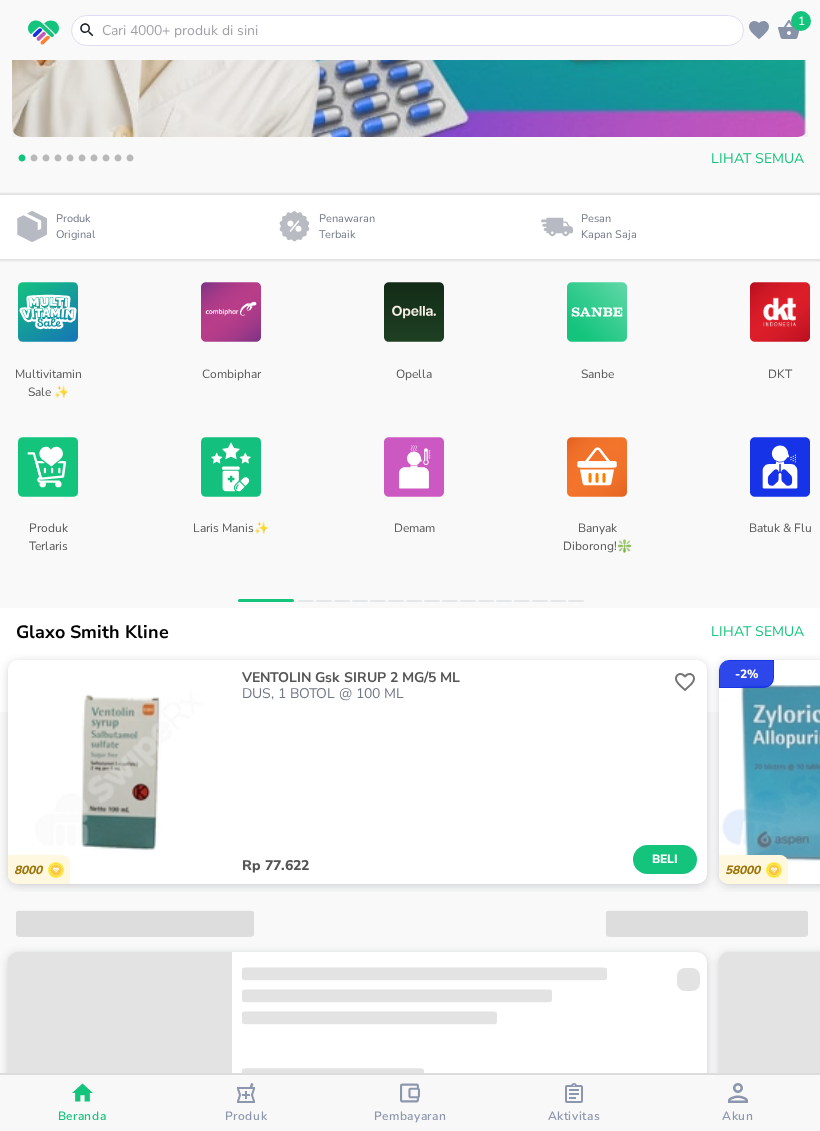 scroll, scrollTop: 412, scrollLeft: 0, axis: vertical 